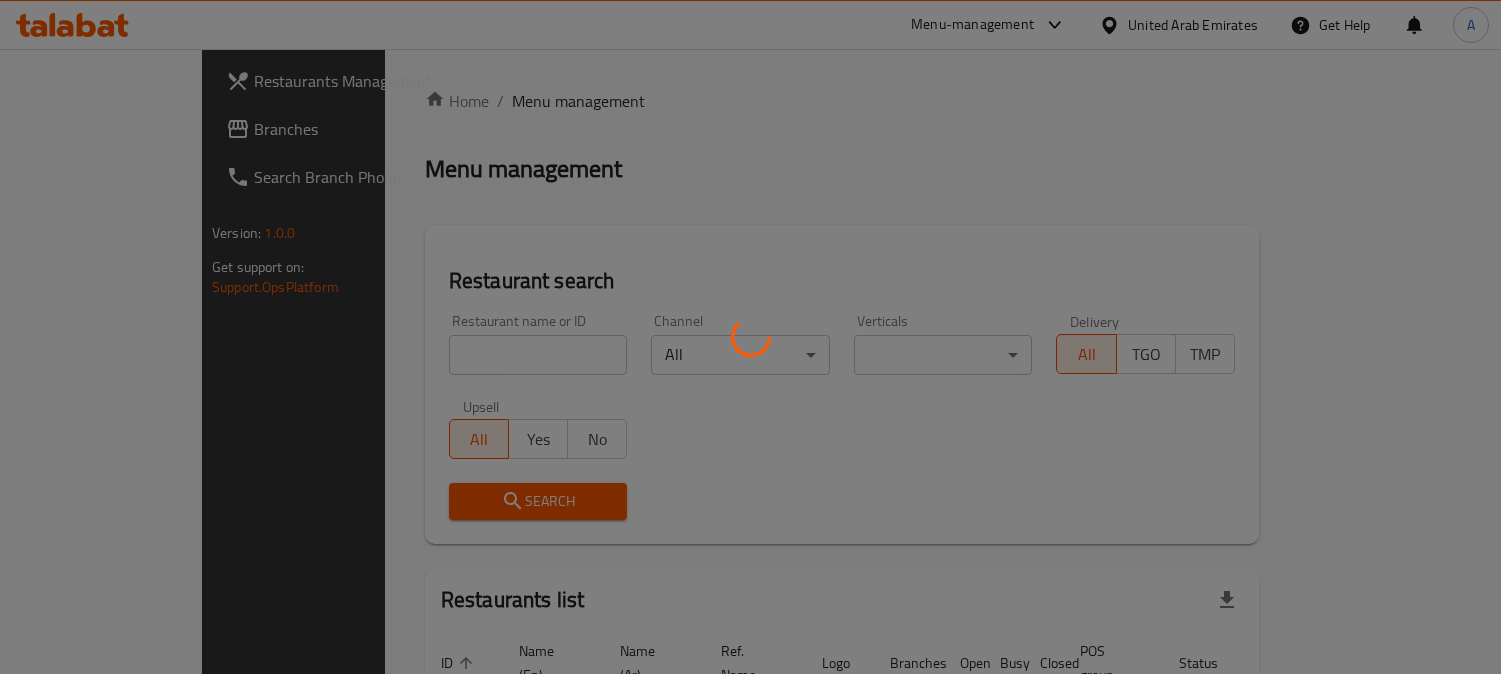 scroll, scrollTop: 0, scrollLeft: 0, axis: both 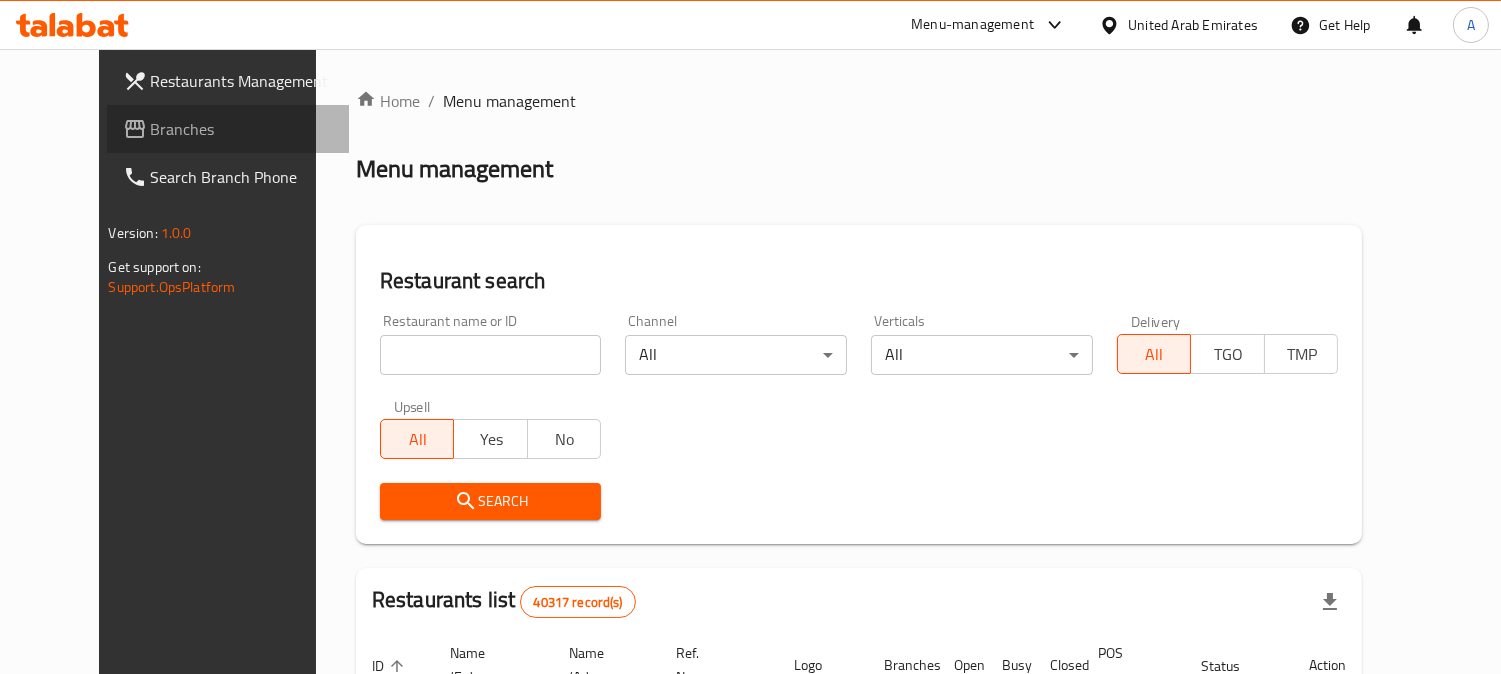 click on "Branches" at bounding box center (242, 129) 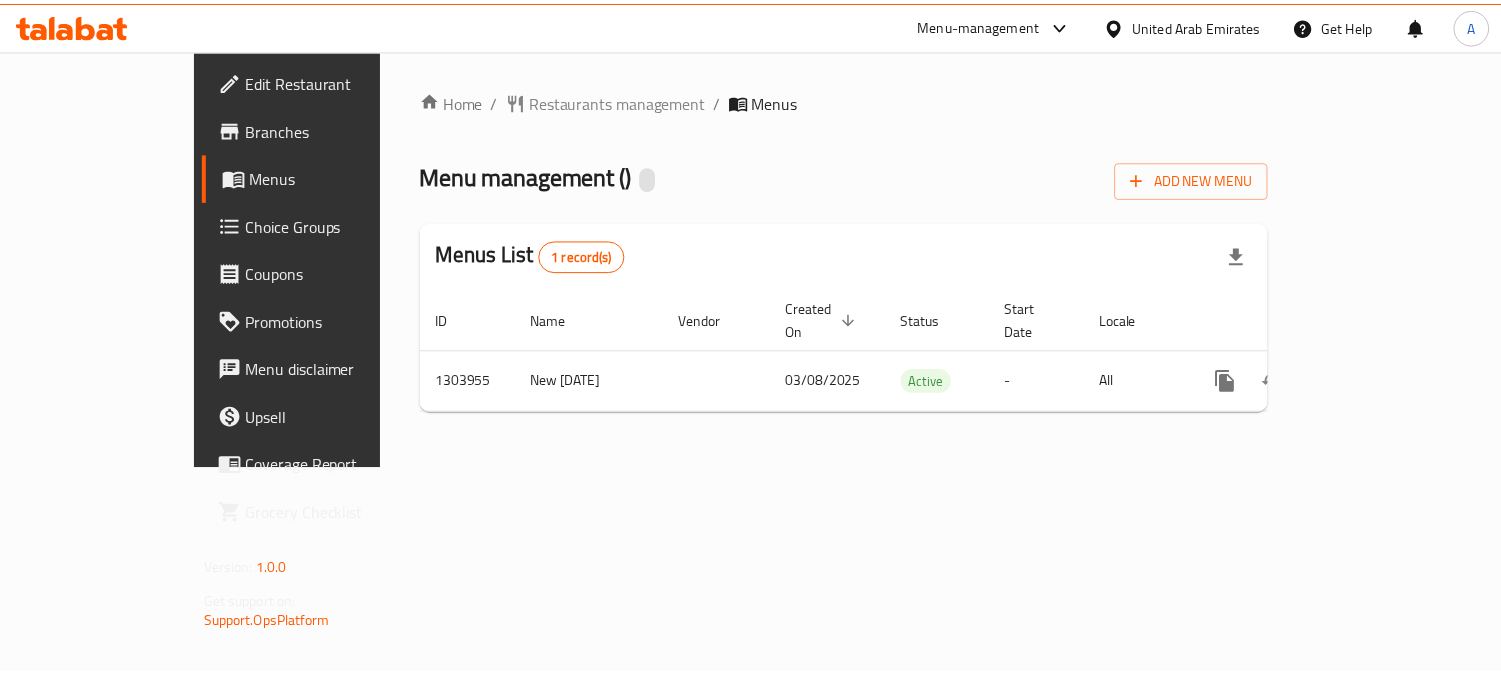 scroll, scrollTop: 0, scrollLeft: 0, axis: both 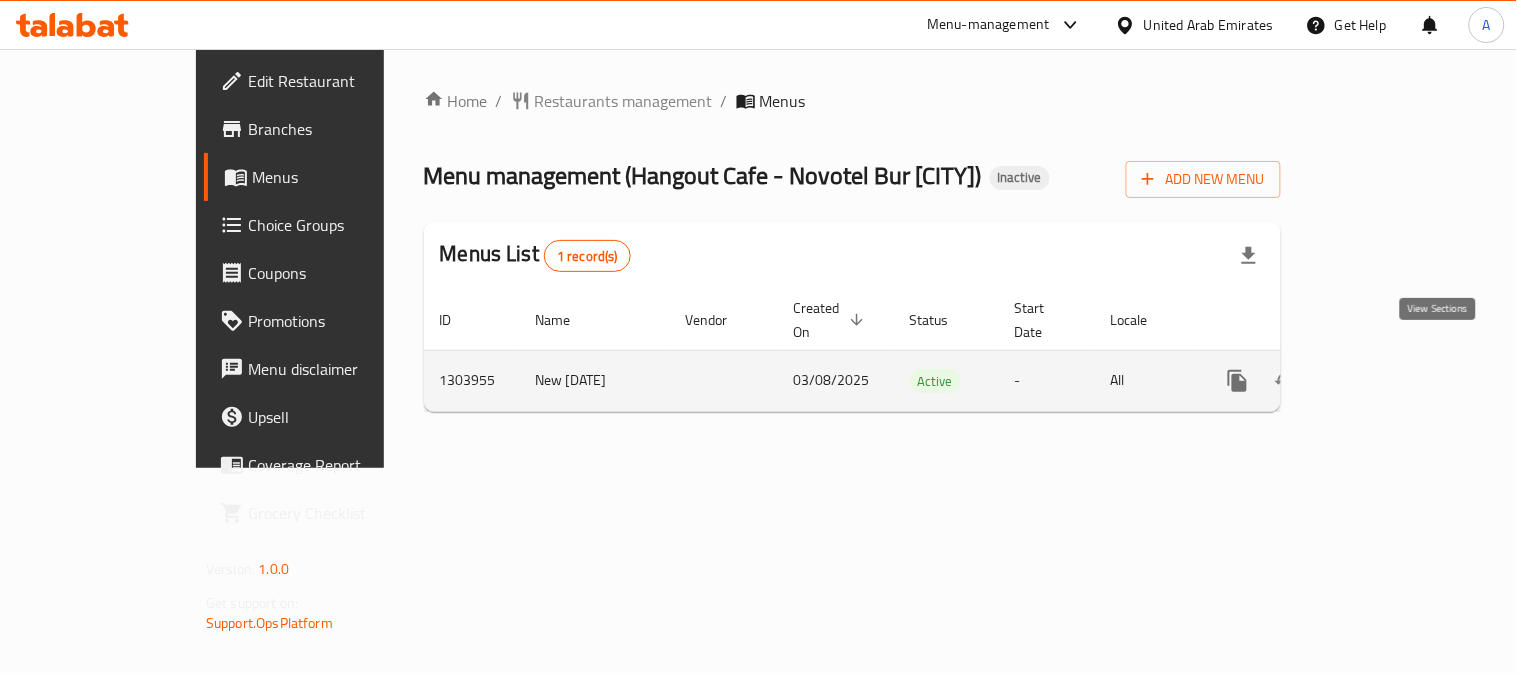 click 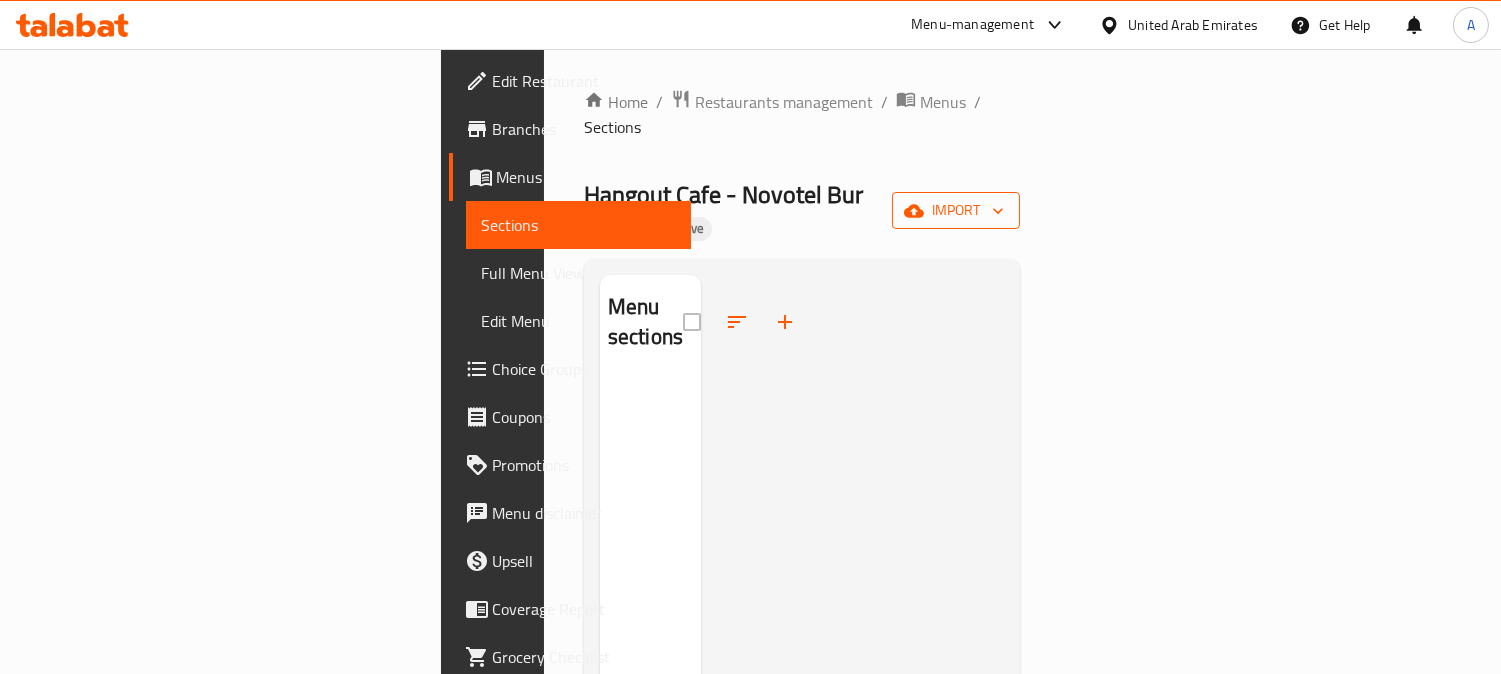 click 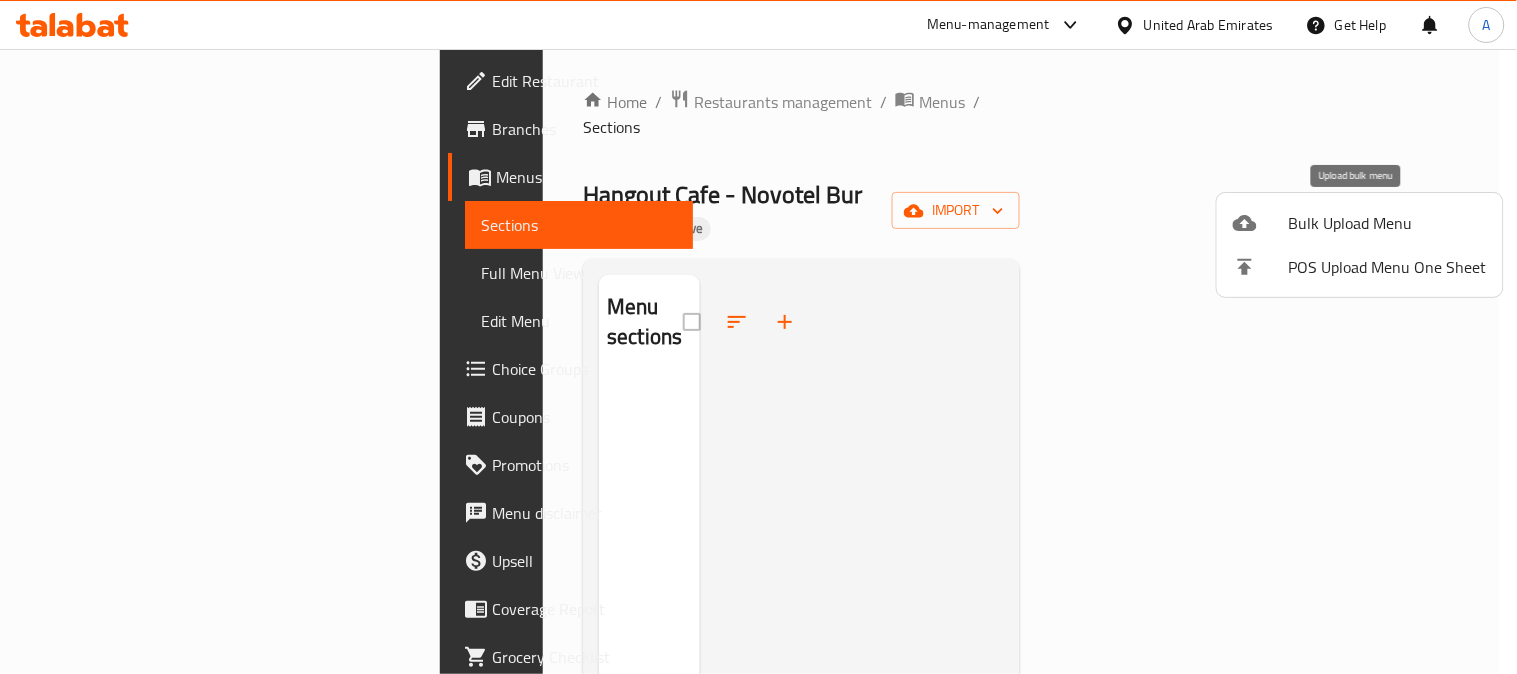 click on "Bulk Upload Menu" at bounding box center (1388, 223) 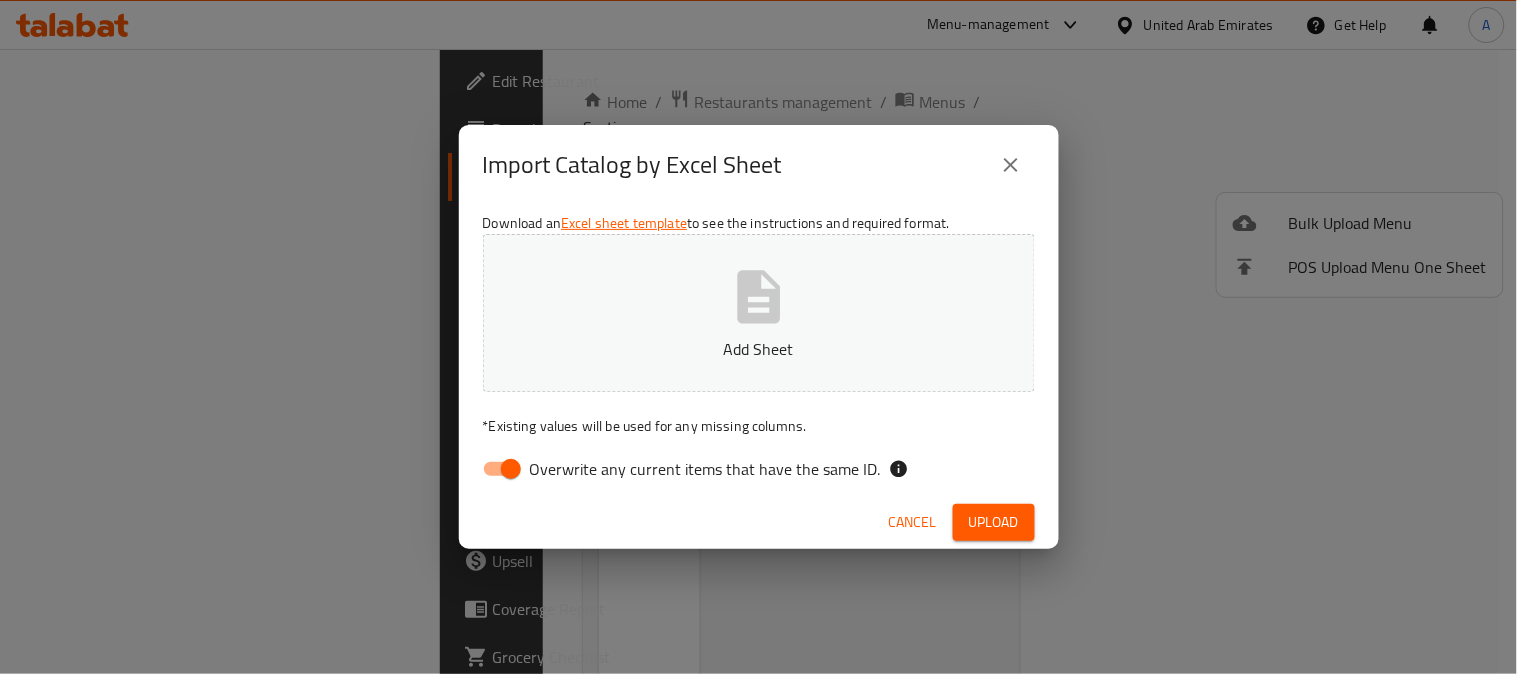click on "Overwrite any current items that have the same ID." at bounding box center (705, 469) 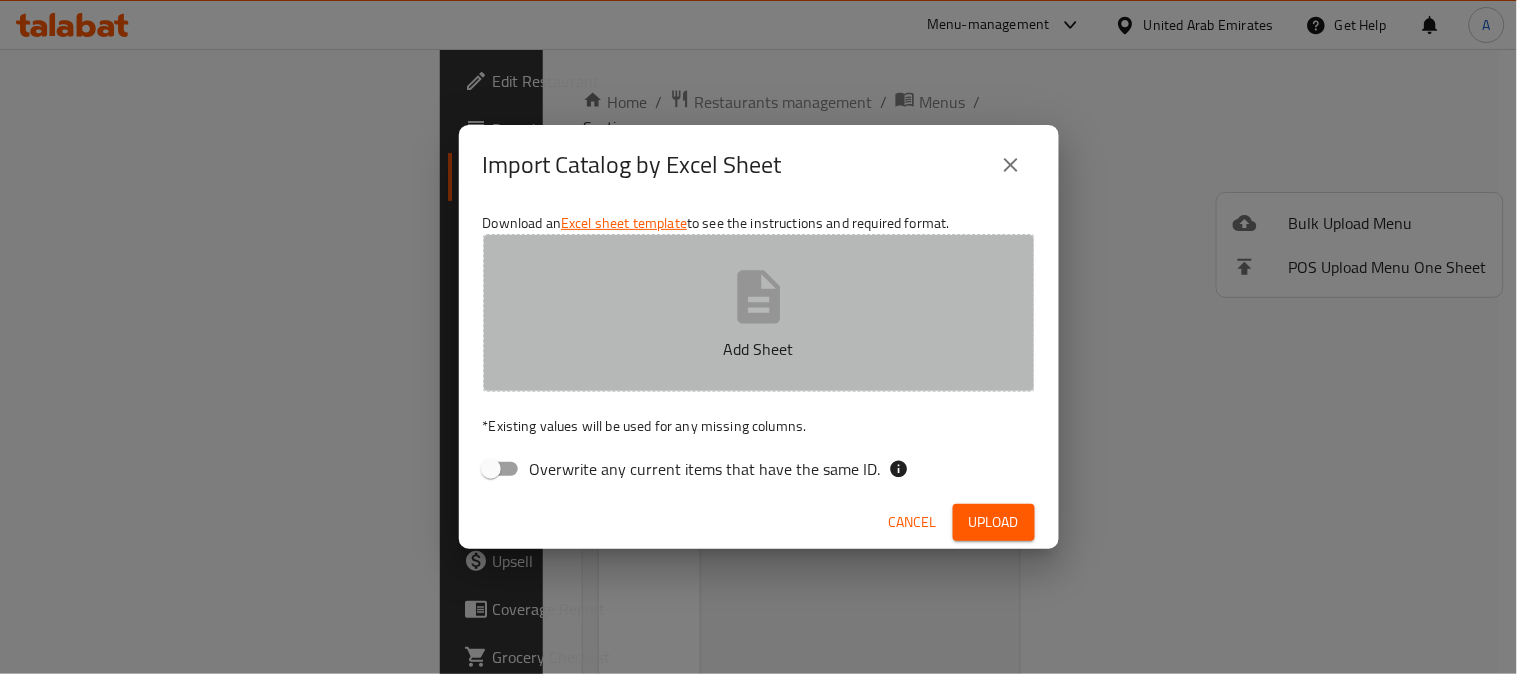 click 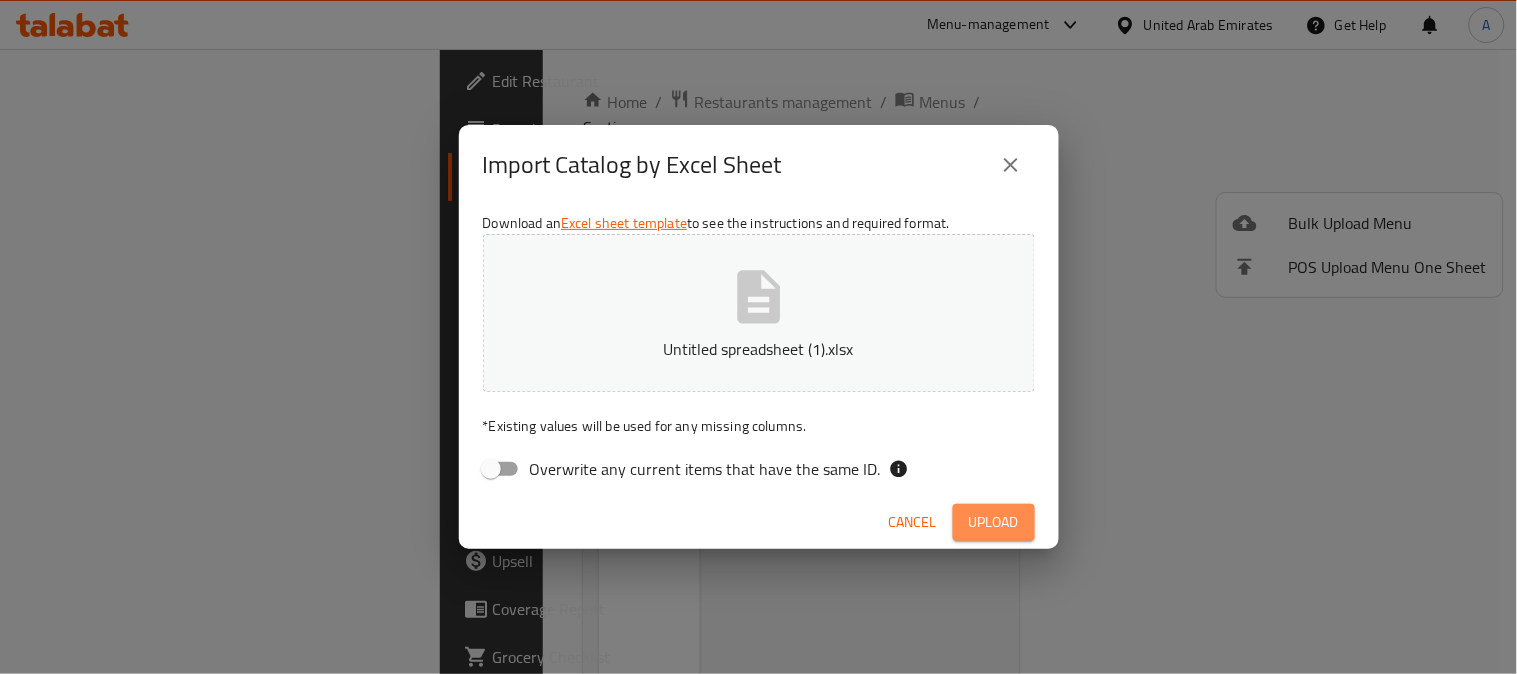 click on "Upload" at bounding box center (994, 522) 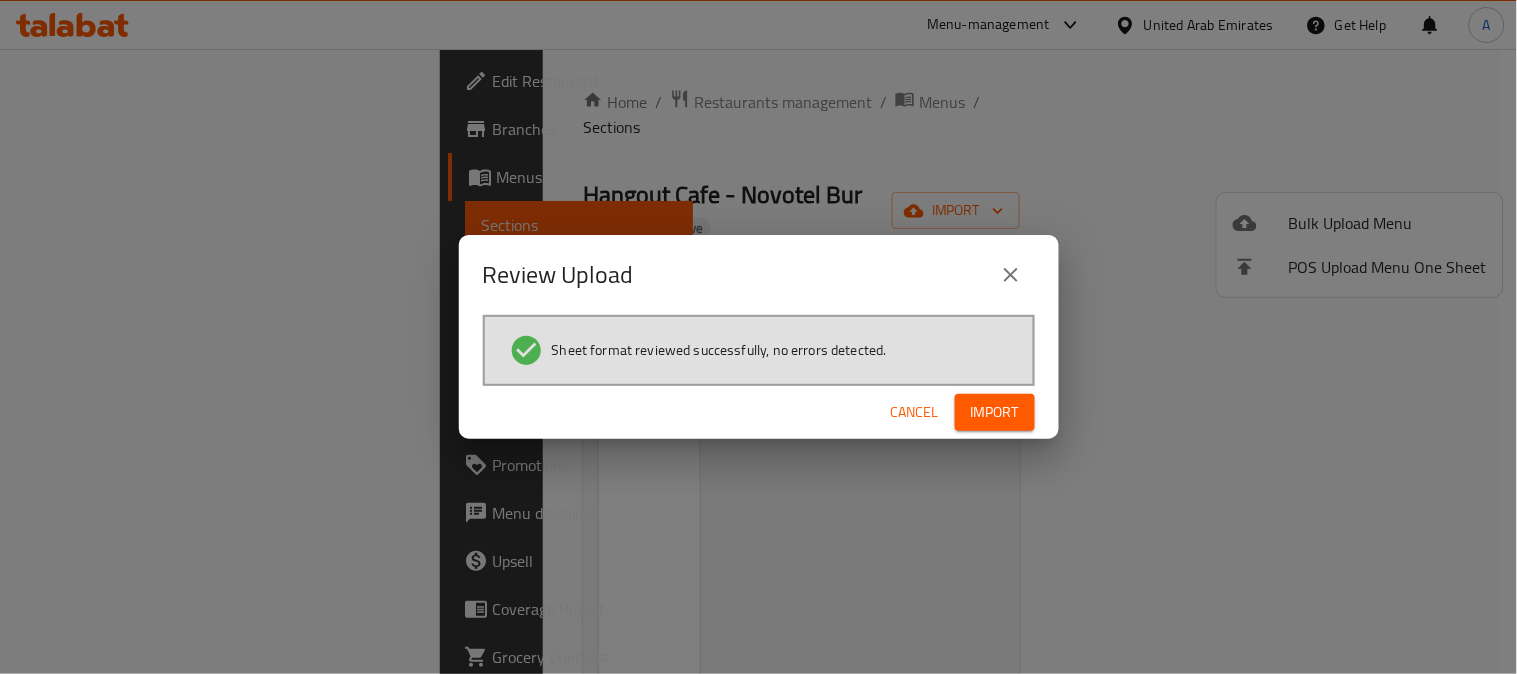 click on "Import" at bounding box center [995, 412] 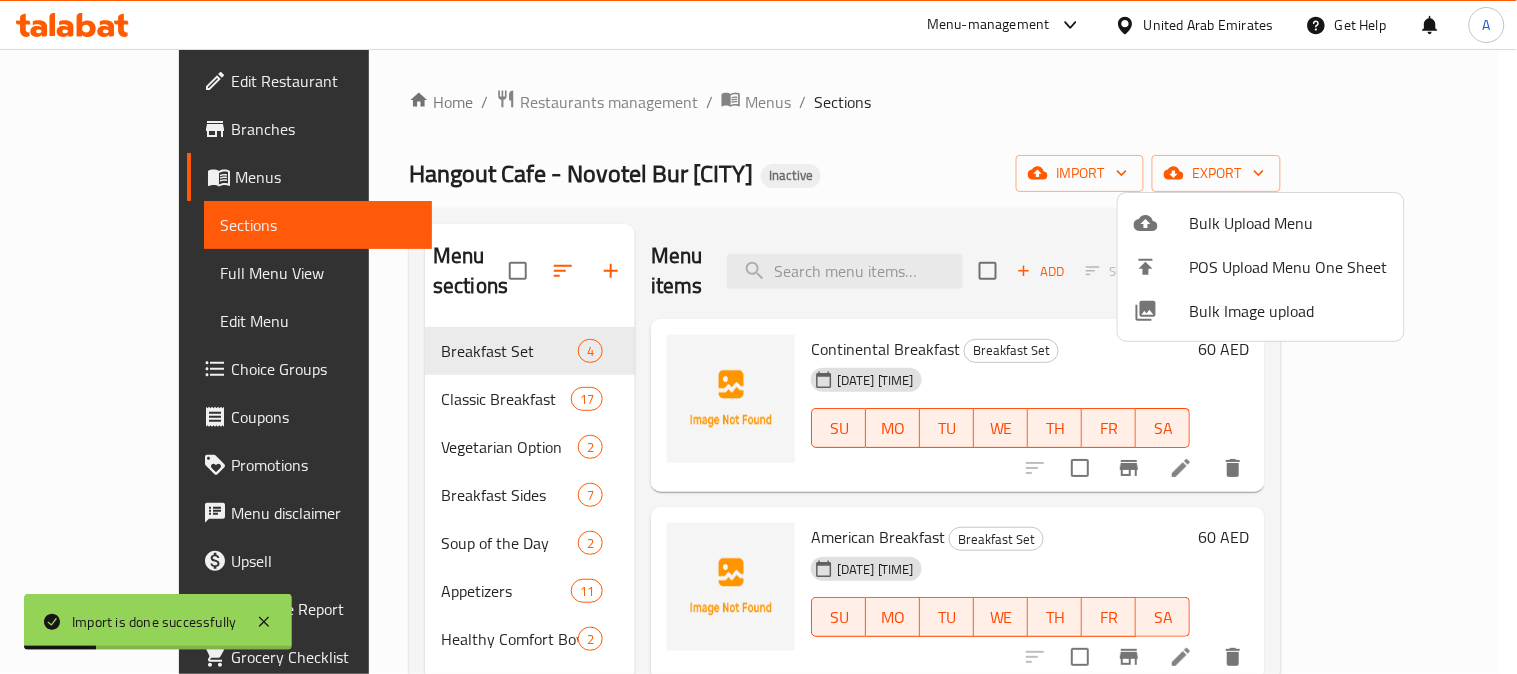 click at bounding box center (758, 337) 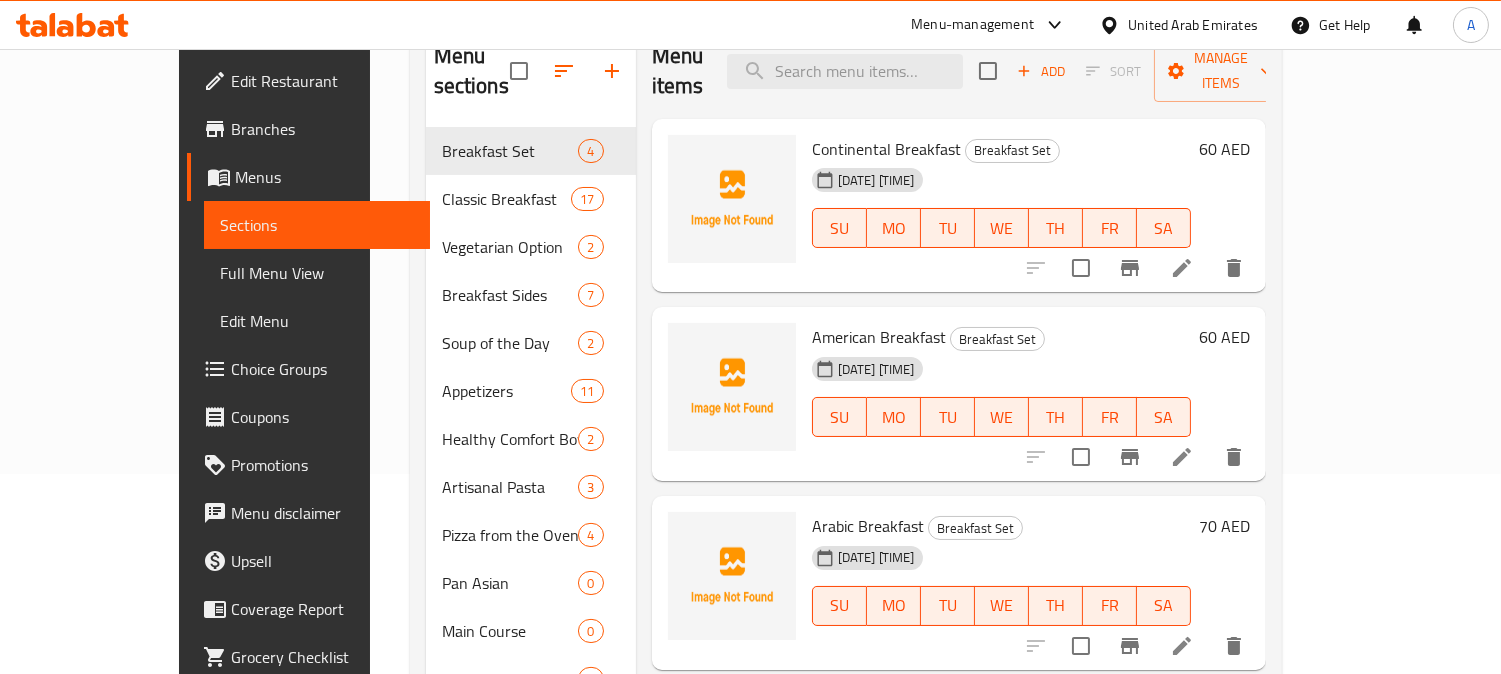 scroll, scrollTop: 0, scrollLeft: 0, axis: both 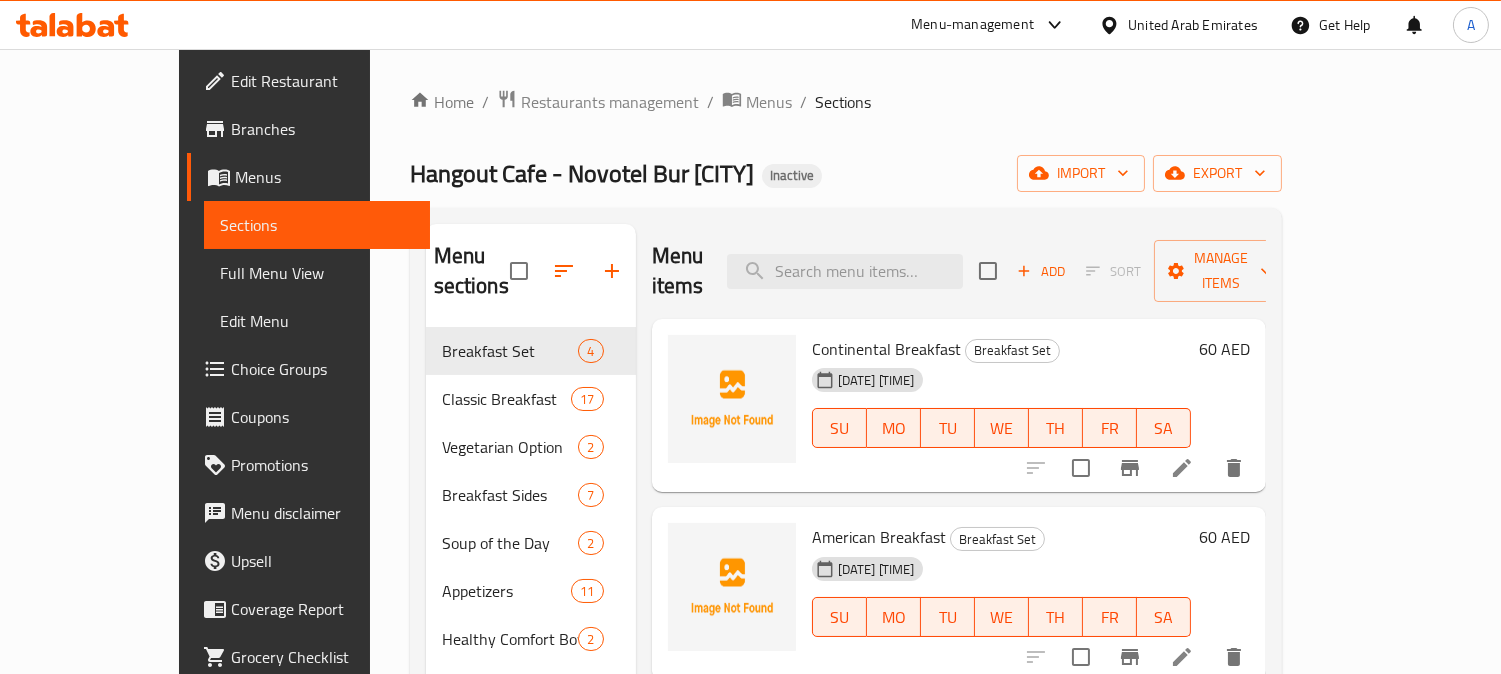 drag, startPoint x: 918, startPoint y: 132, endPoint x: 800, endPoint y: 160, distance: 121.27654 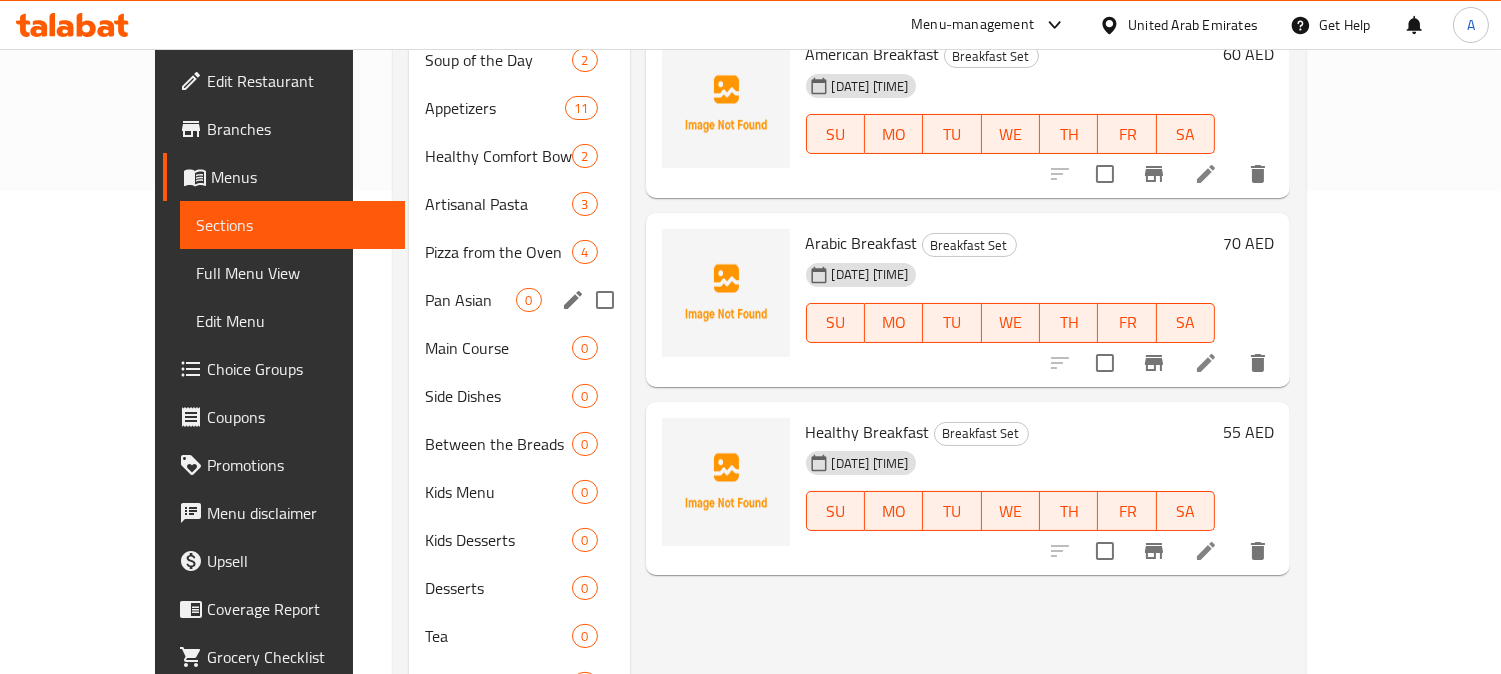 scroll, scrollTop: 444, scrollLeft: 0, axis: vertical 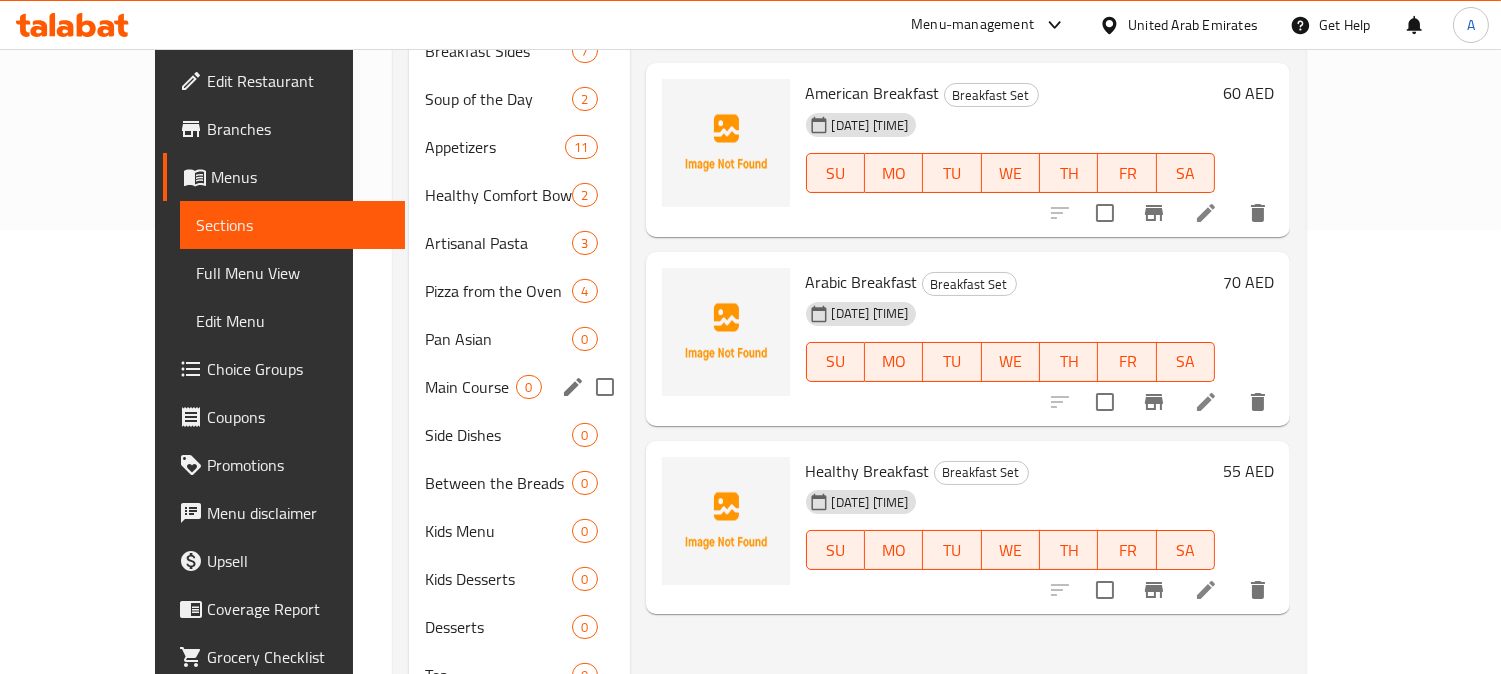 click at bounding box center [605, 387] 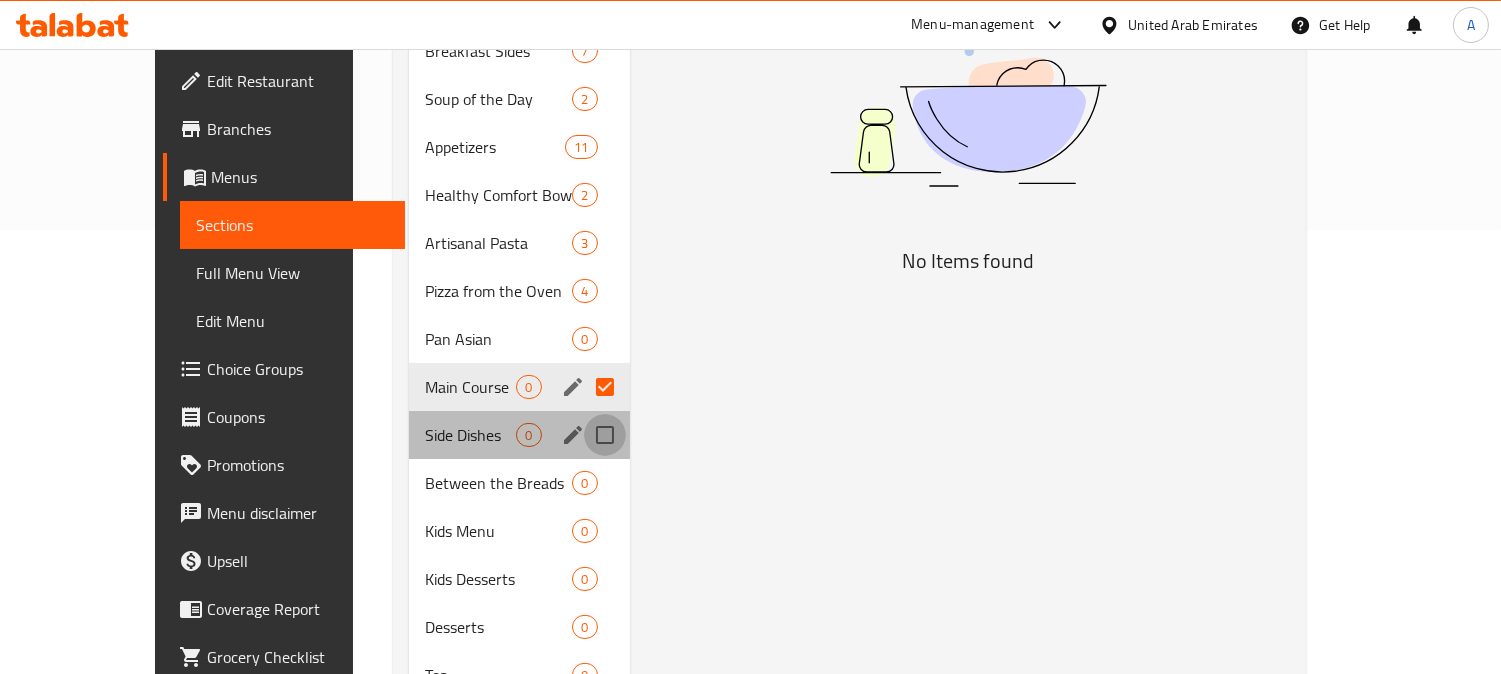 drag, startPoint x: 564, startPoint y: 435, endPoint x: 576, endPoint y: 468, distance: 35.1141 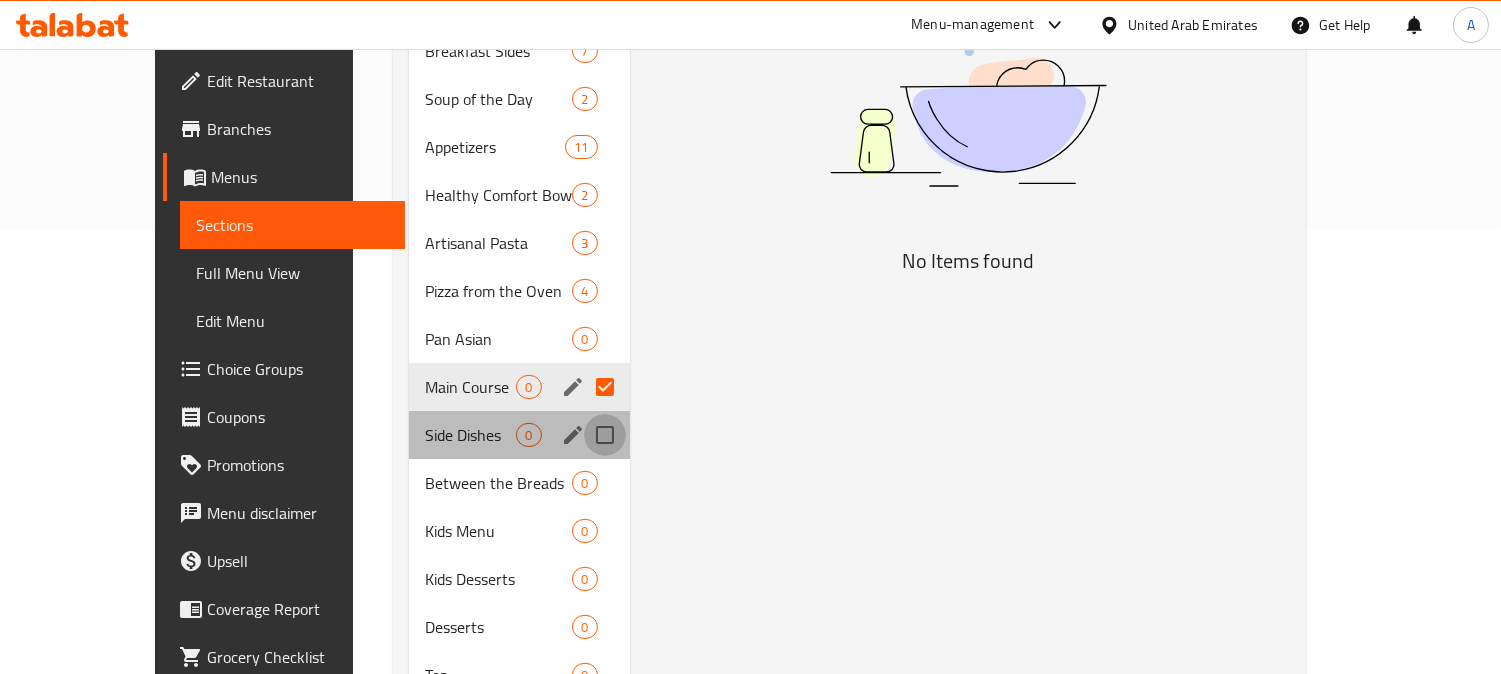 click at bounding box center (605, 435) 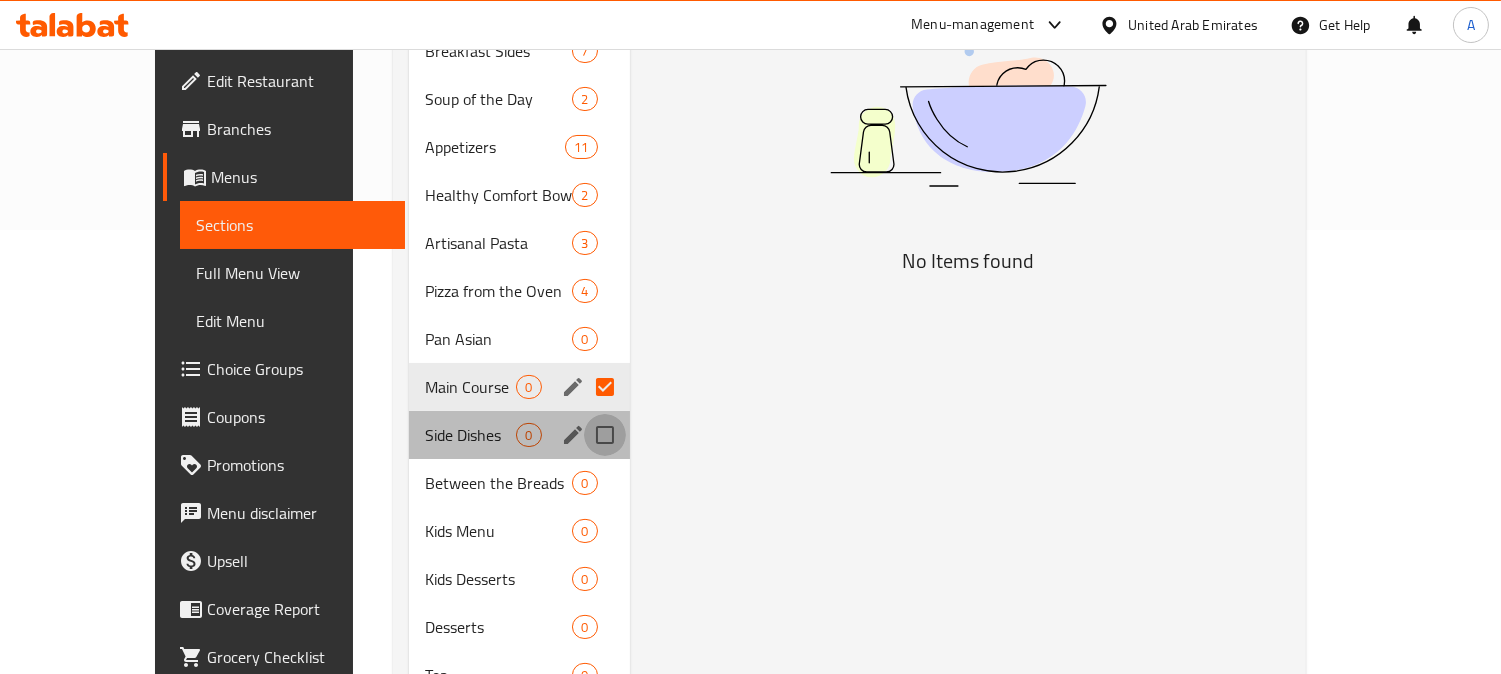 checkbox on "true" 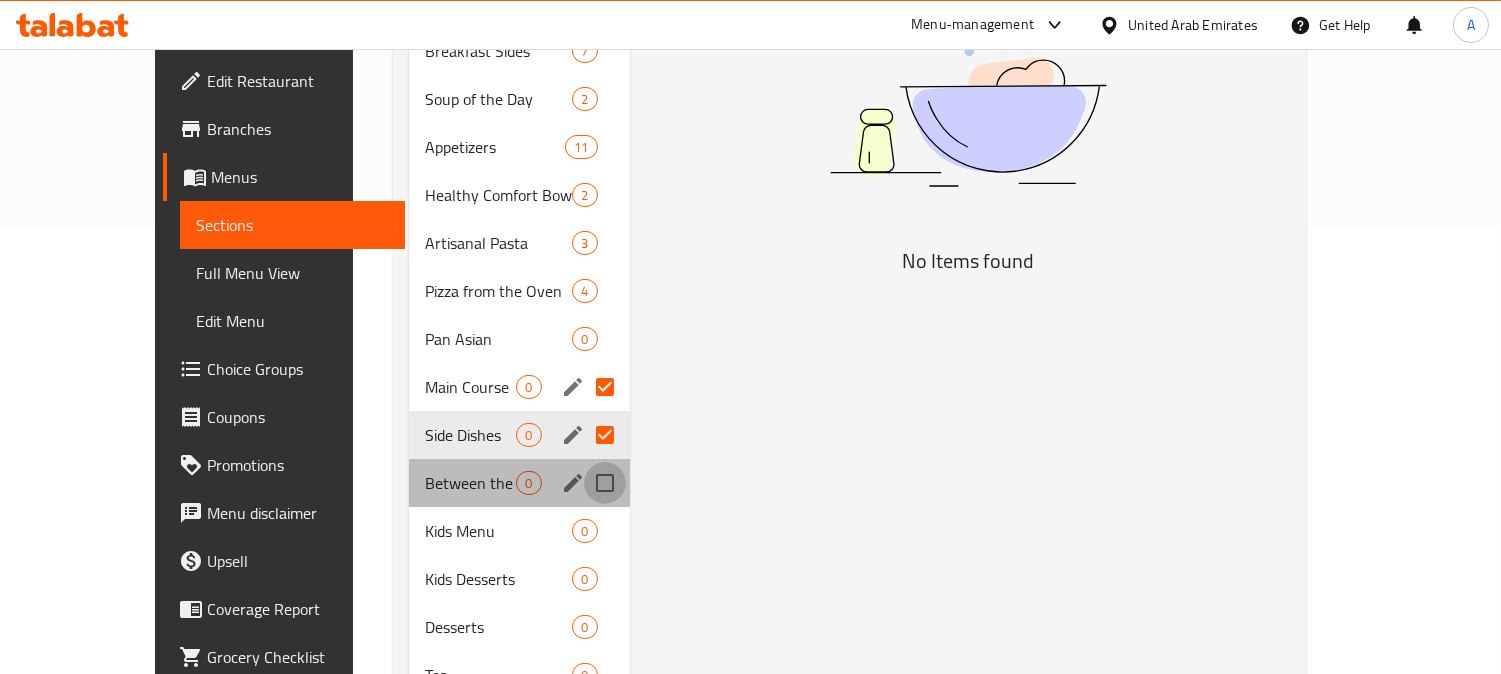 drag, startPoint x: 575, startPoint y: 484, endPoint x: 573, endPoint y: 505, distance: 21.095022 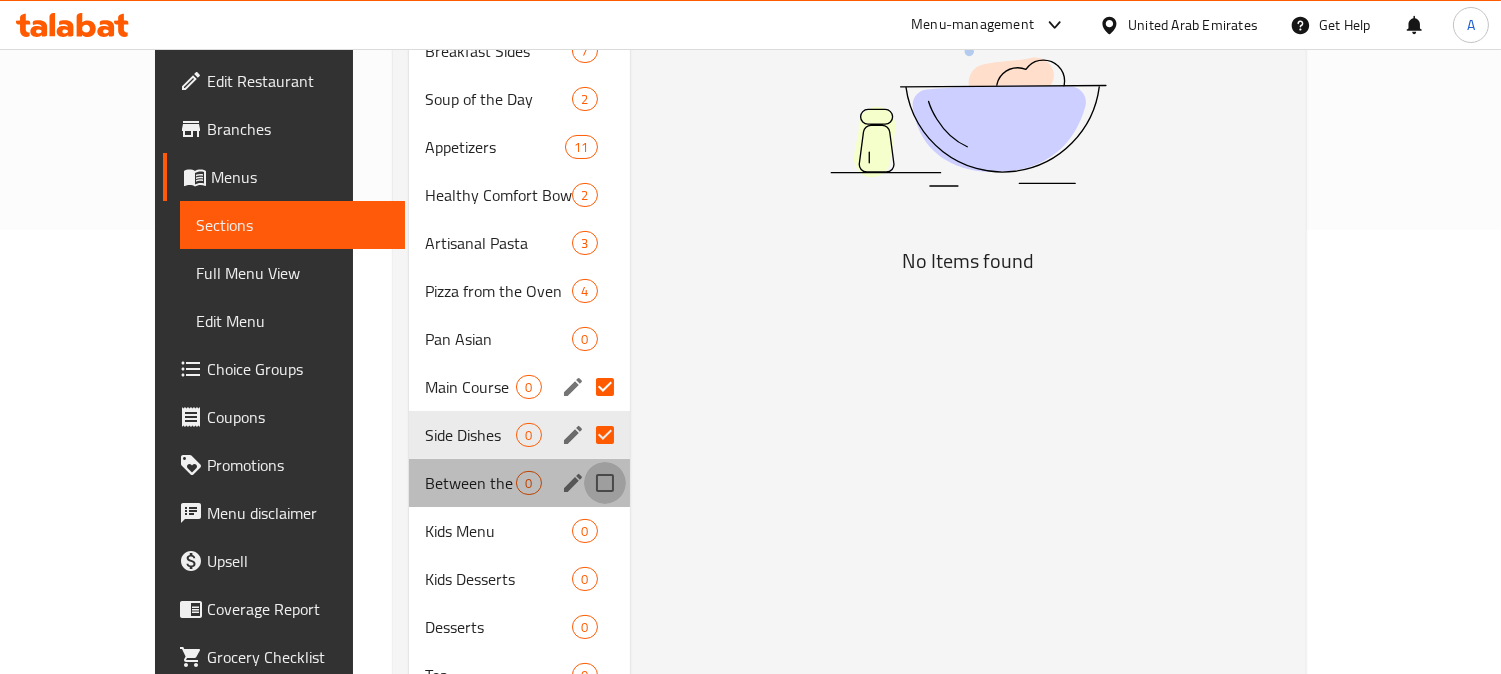 click at bounding box center [605, 483] 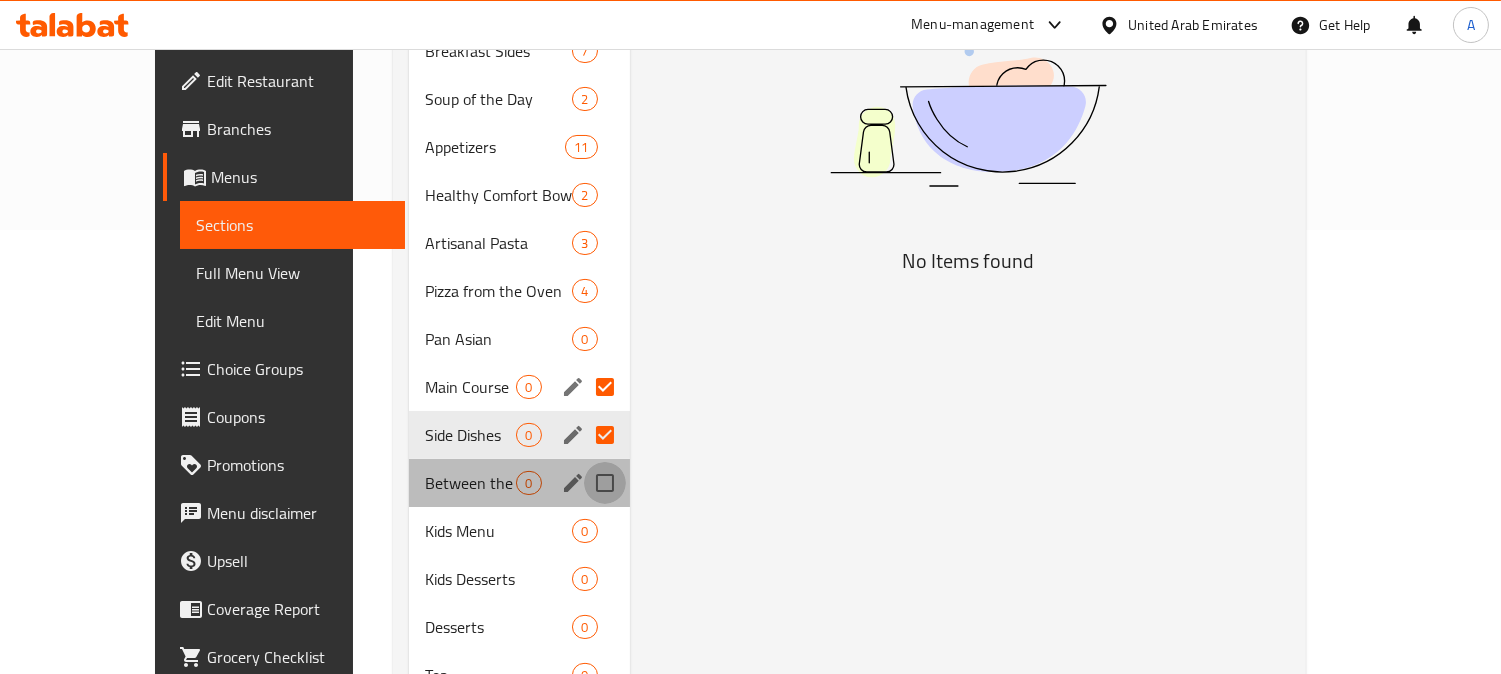 checkbox on "true" 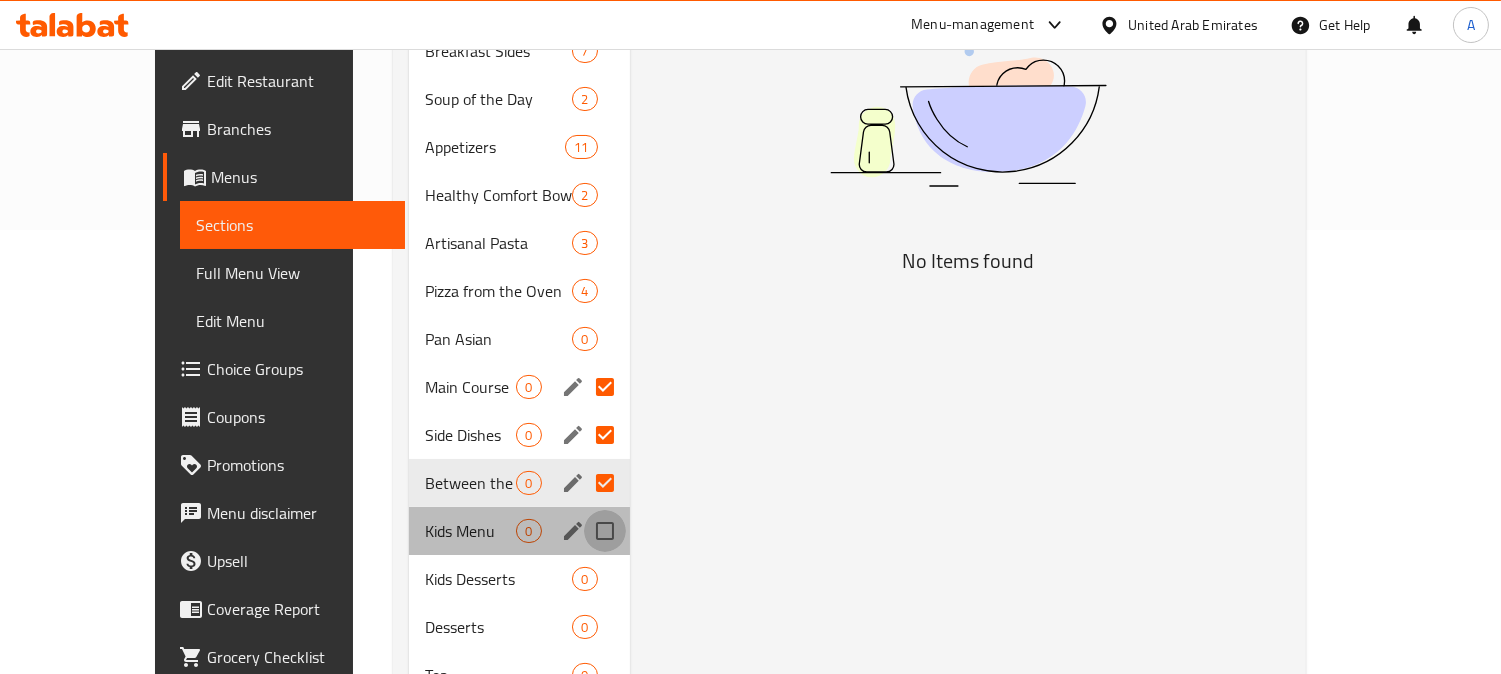 click at bounding box center (605, 531) 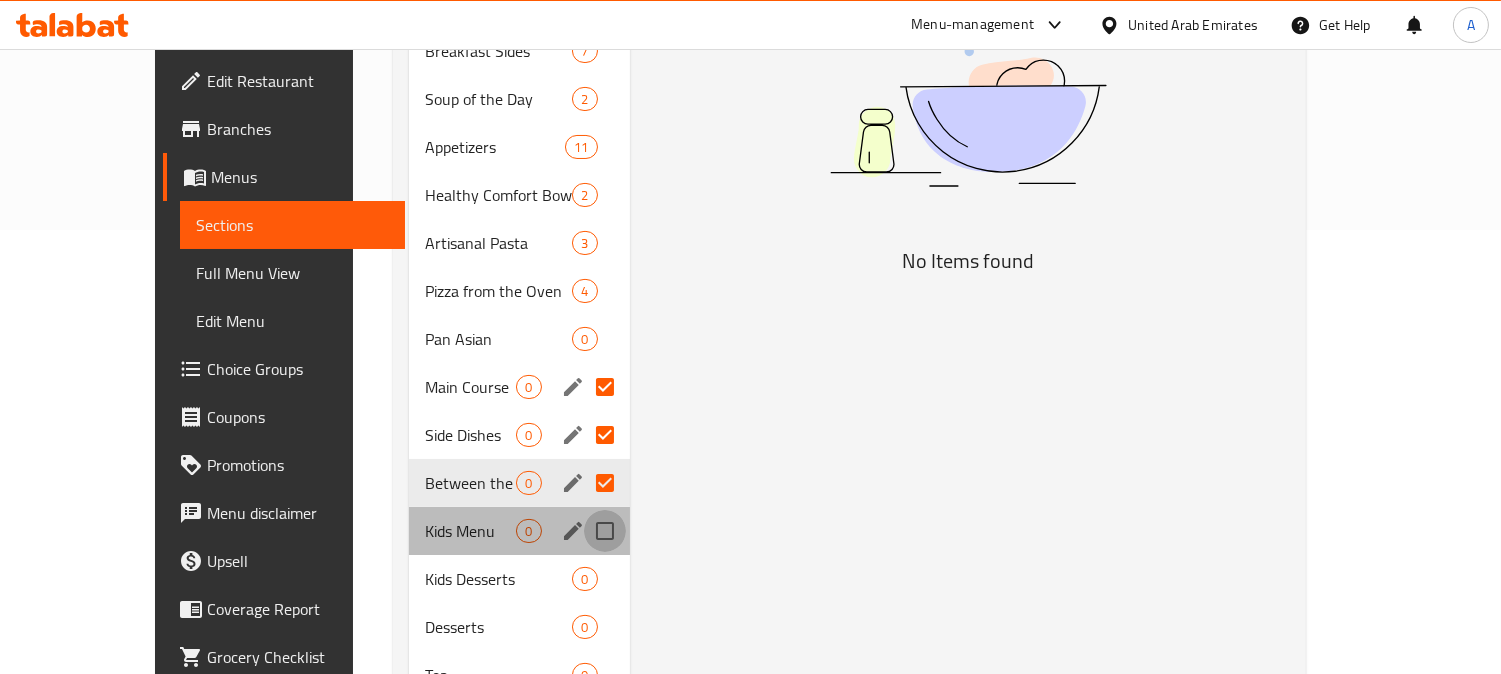 checkbox on "true" 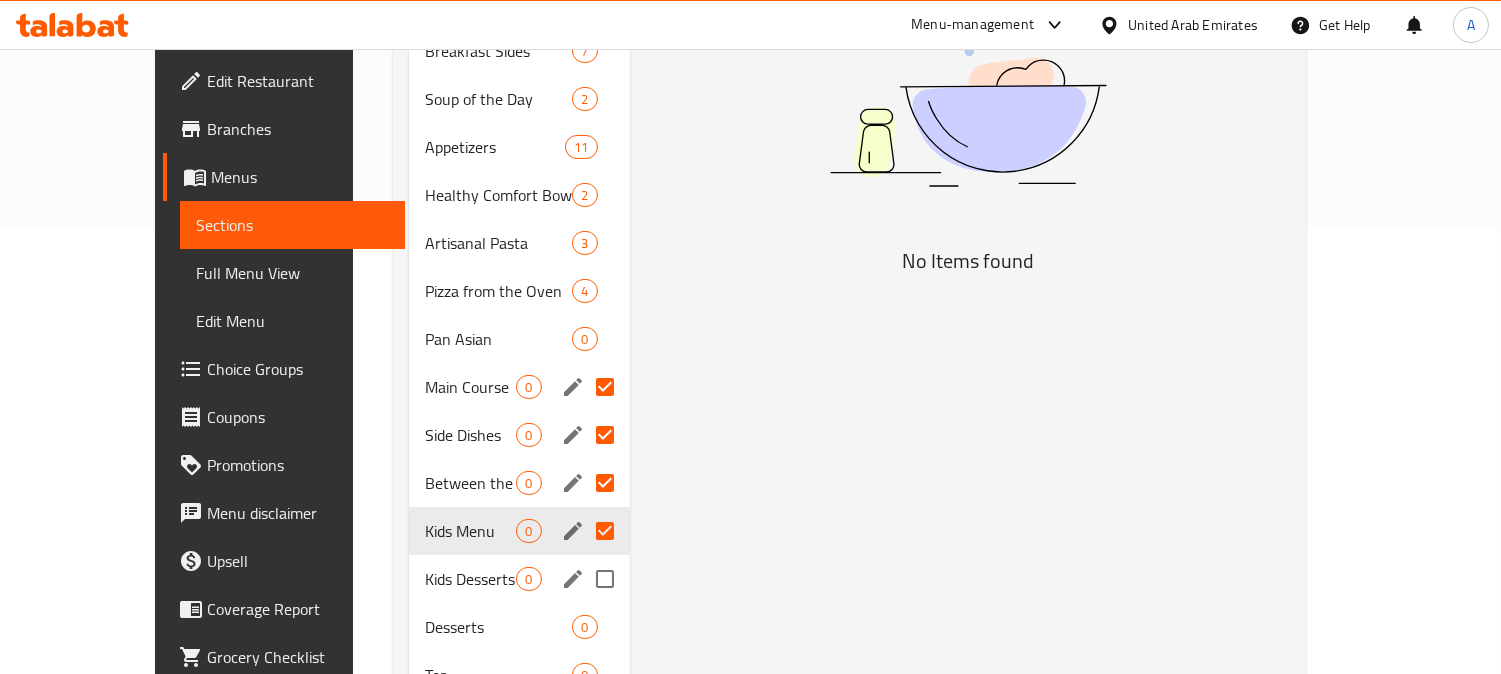 click at bounding box center [605, 579] 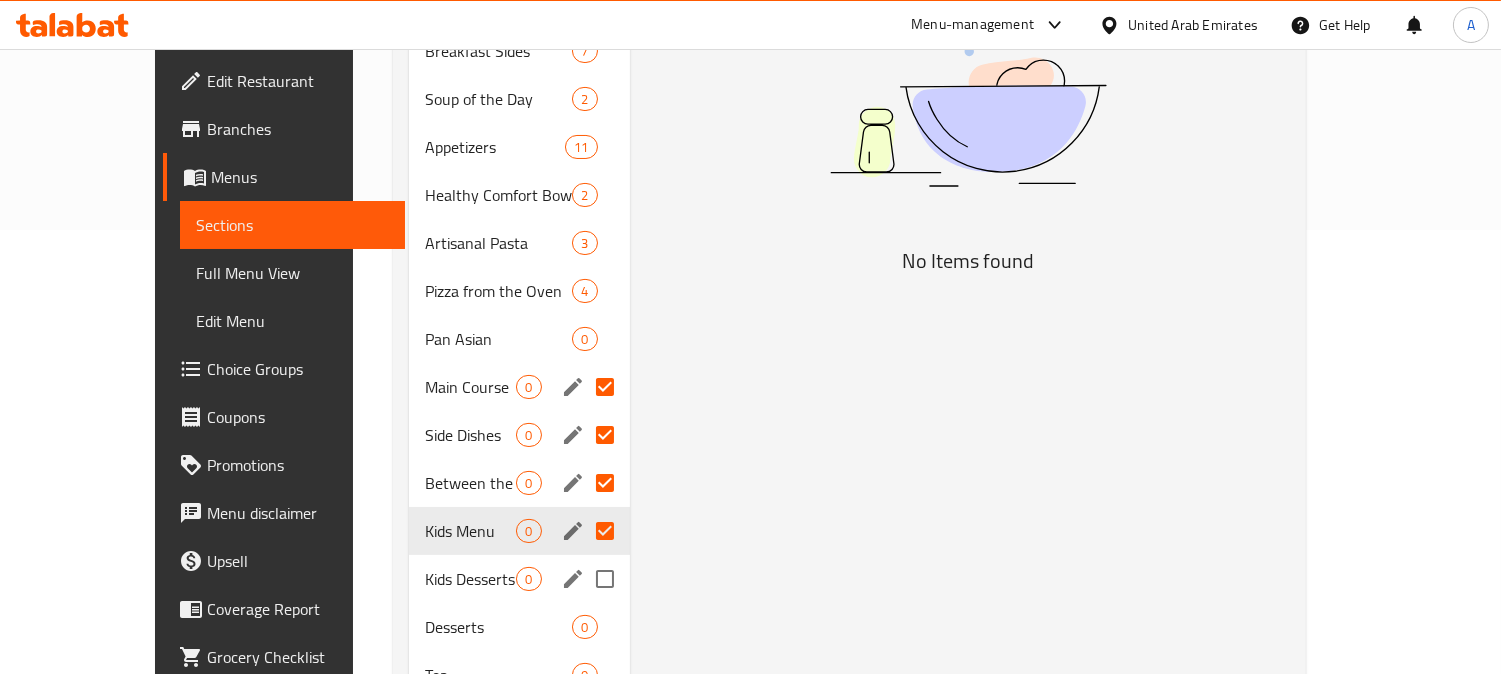 checkbox on "true" 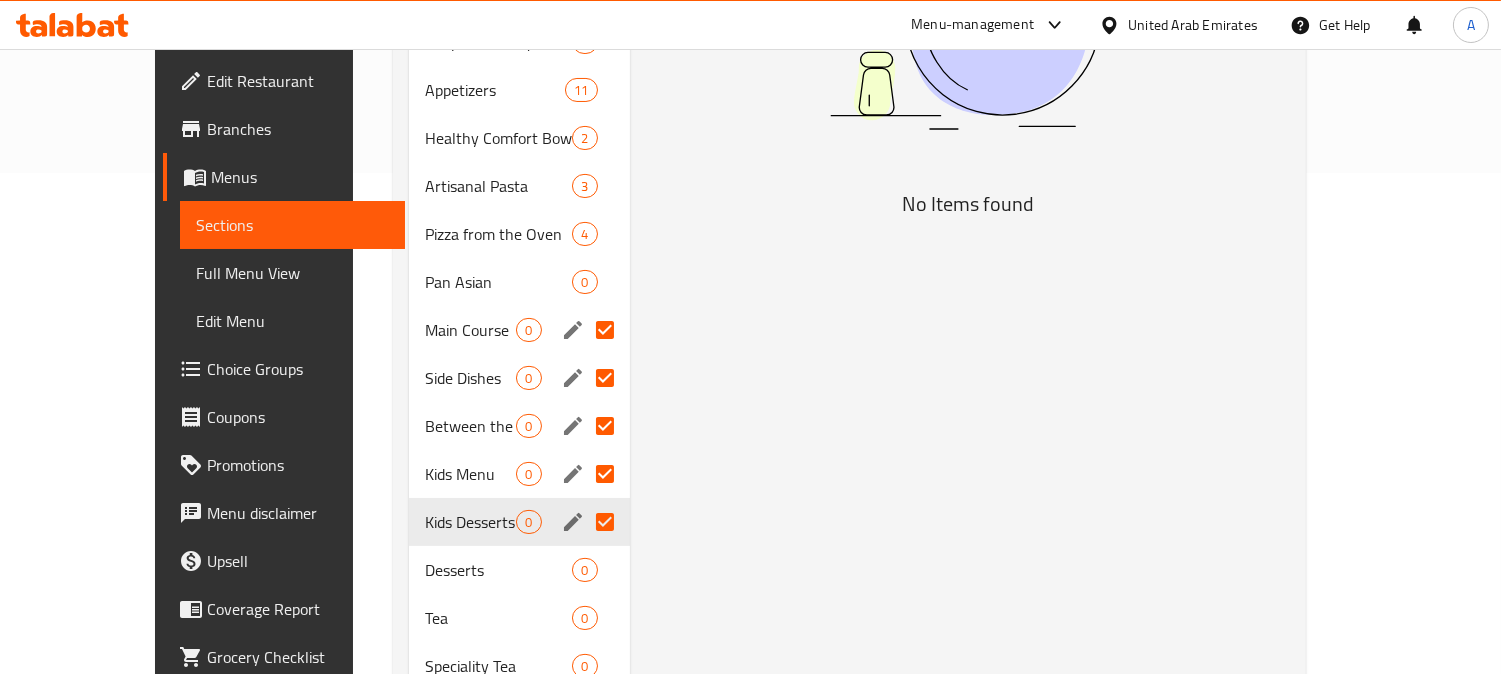 scroll, scrollTop: 555, scrollLeft: 0, axis: vertical 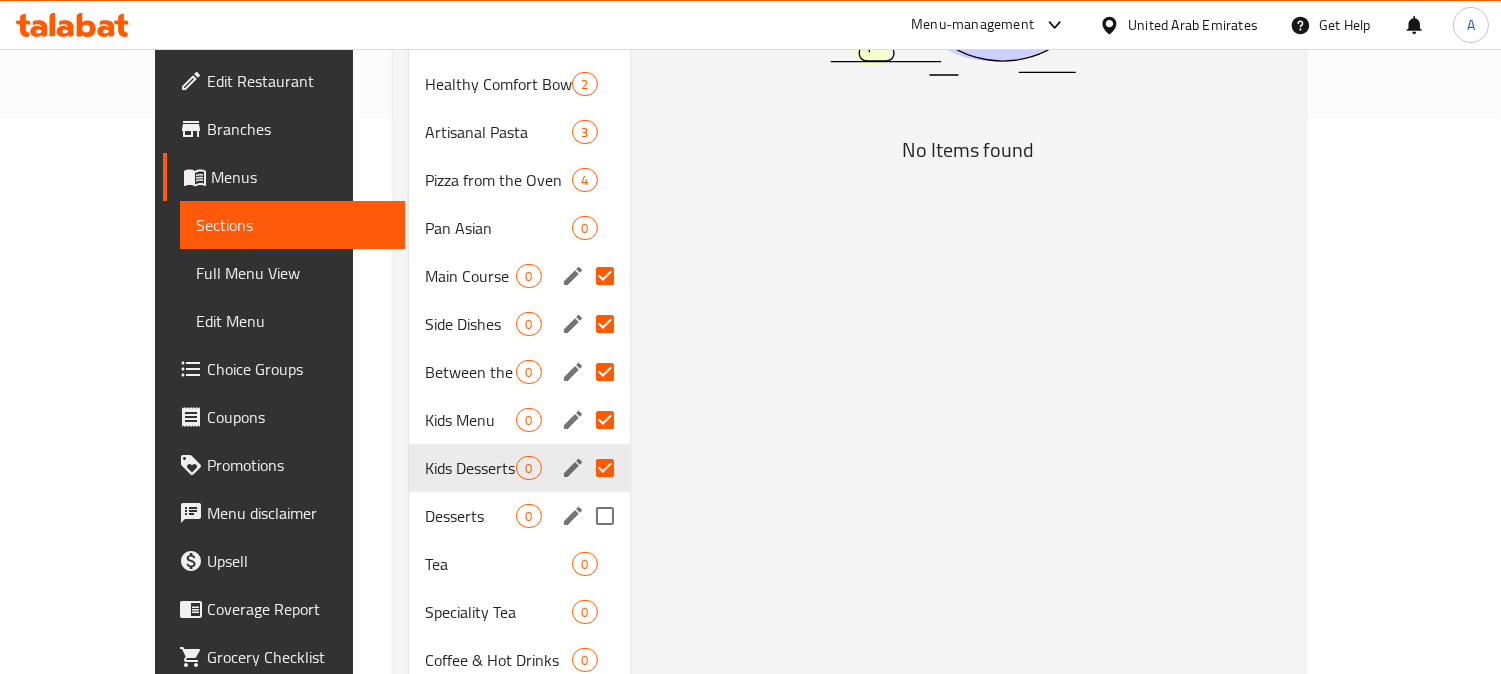drag, startPoint x: 571, startPoint y: 521, endPoint x: 571, endPoint y: 545, distance: 24 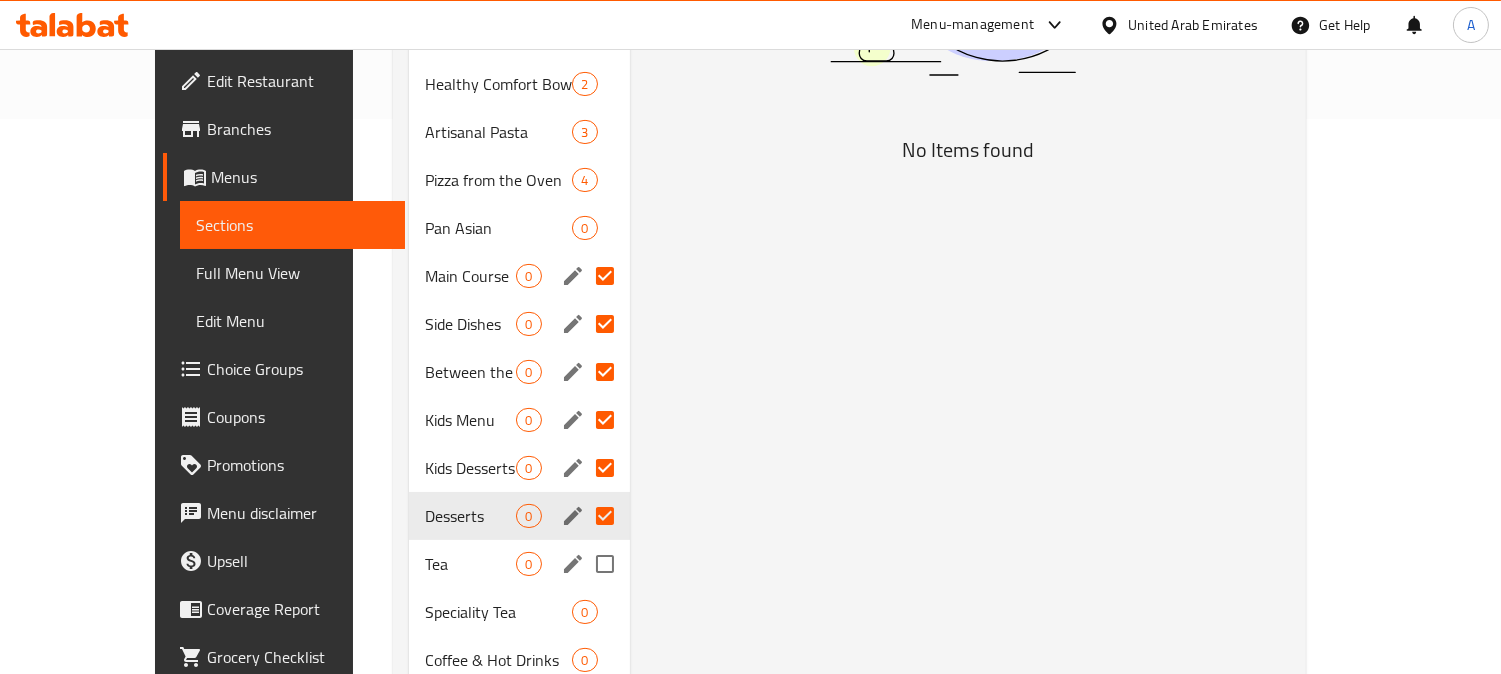 click at bounding box center [605, 564] 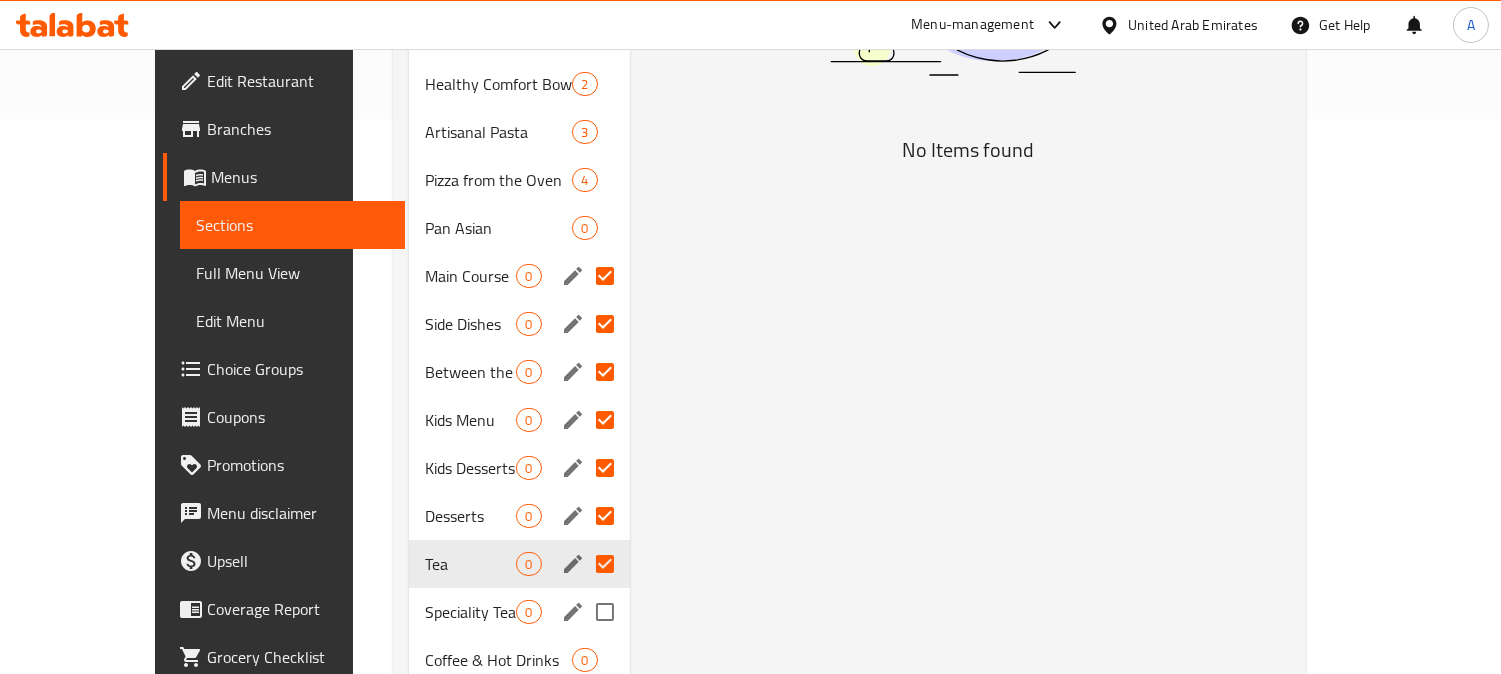 click at bounding box center [605, 612] 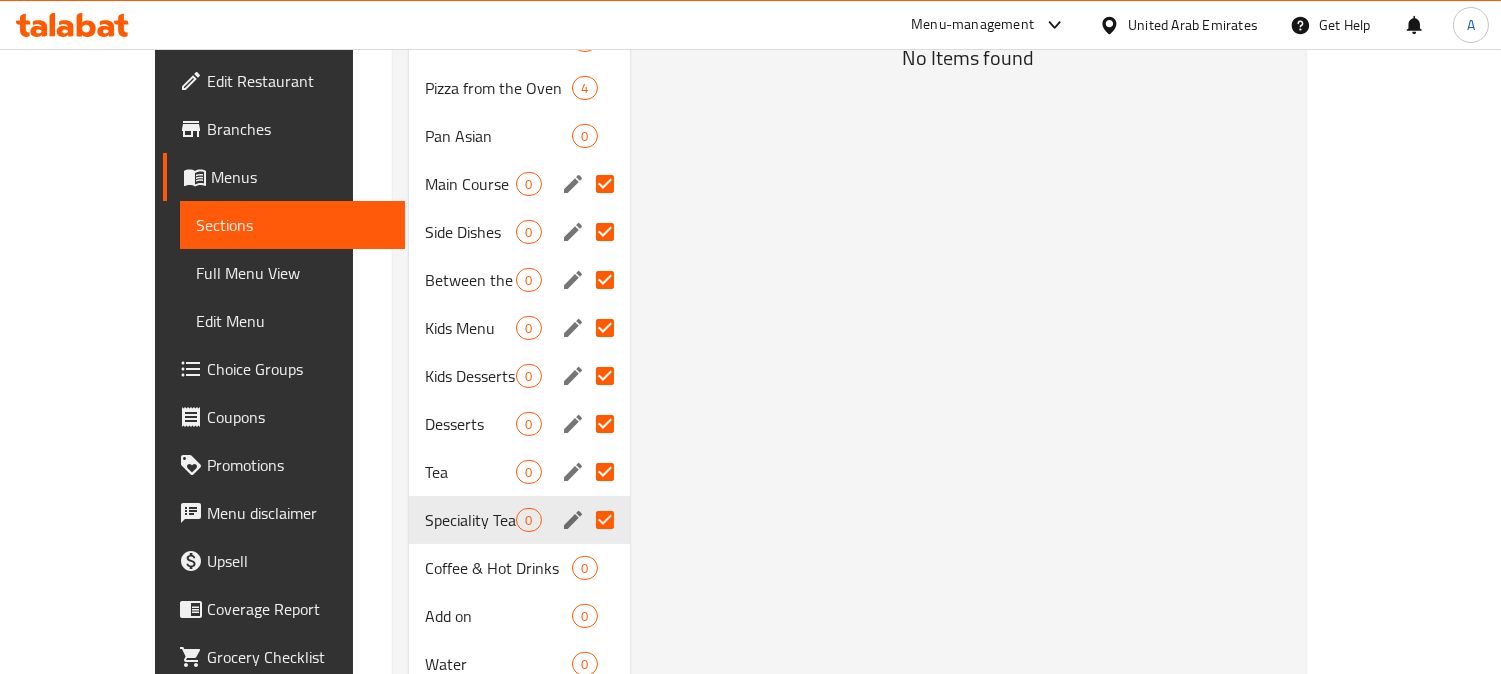 scroll, scrollTop: 777, scrollLeft: 0, axis: vertical 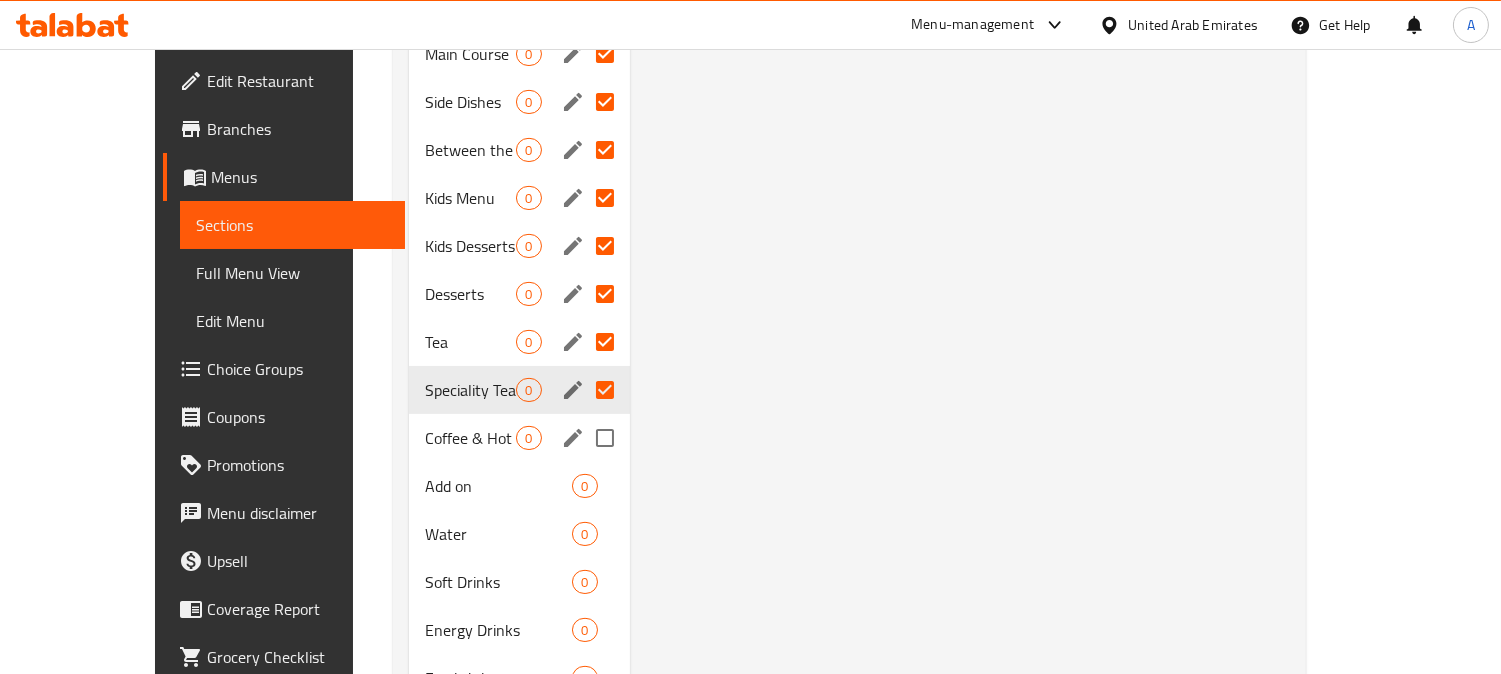 drag, startPoint x: 563, startPoint y: 437, endPoint x: 578, endPoint y: 487, distance: 52.201534 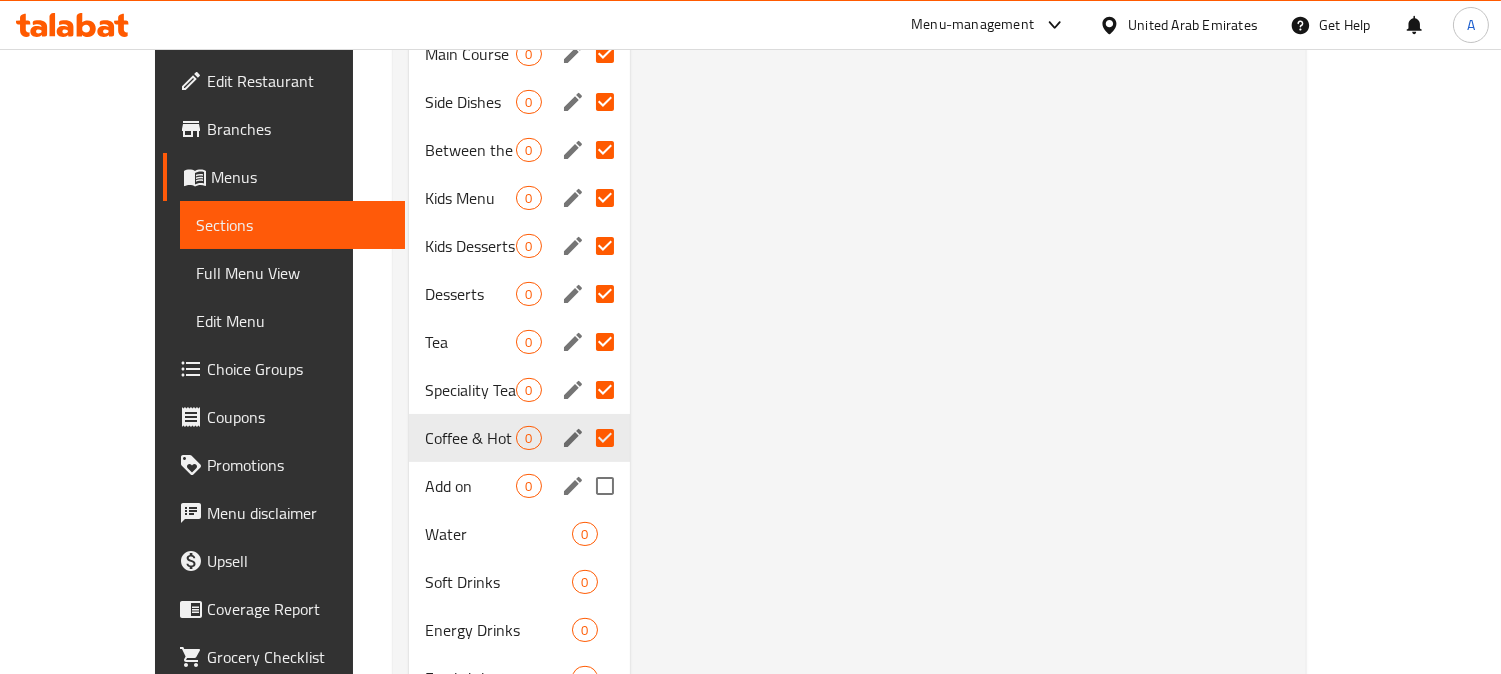 click at bounding box center [605, 486] 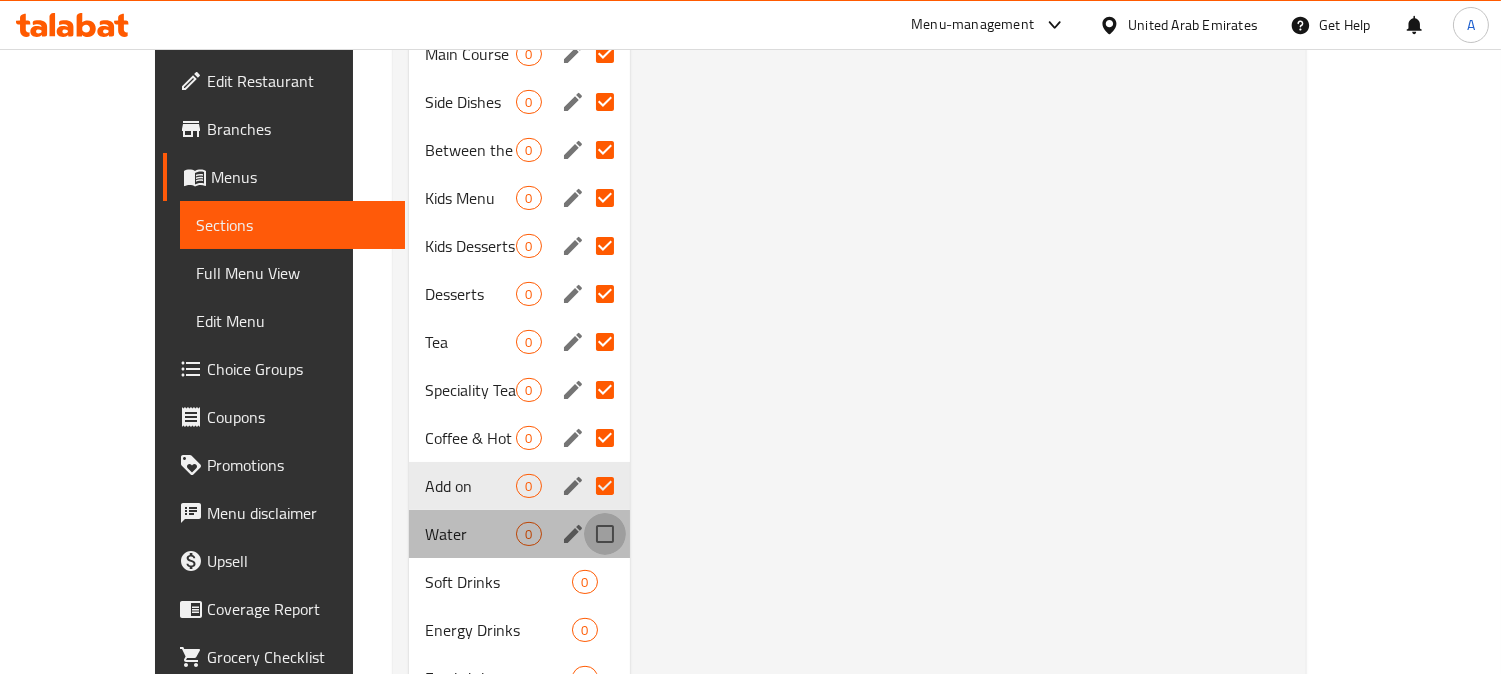 click at bounding box center (605, 534) 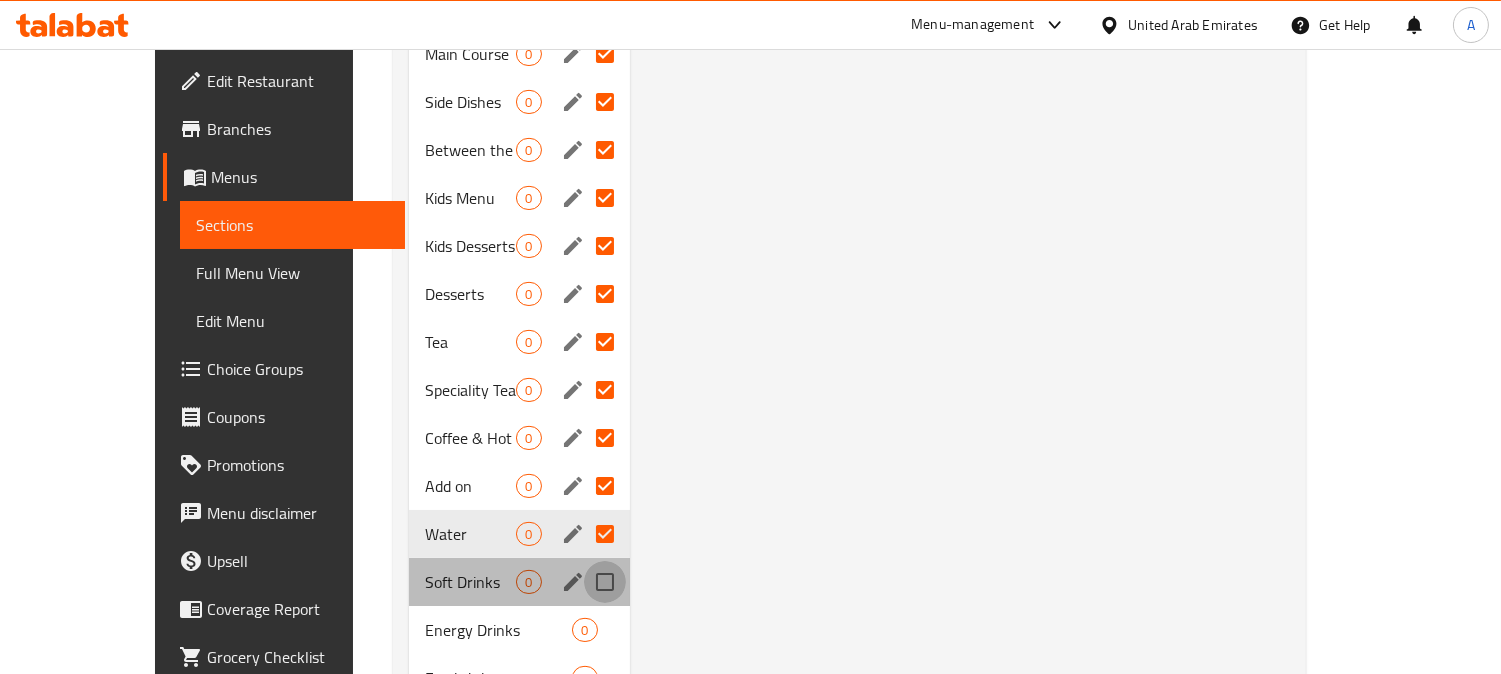 drag, startPoint x: 563, startPoint y: 577, endPoint x: 577, endPoint y: 580, distance: 14.3178215 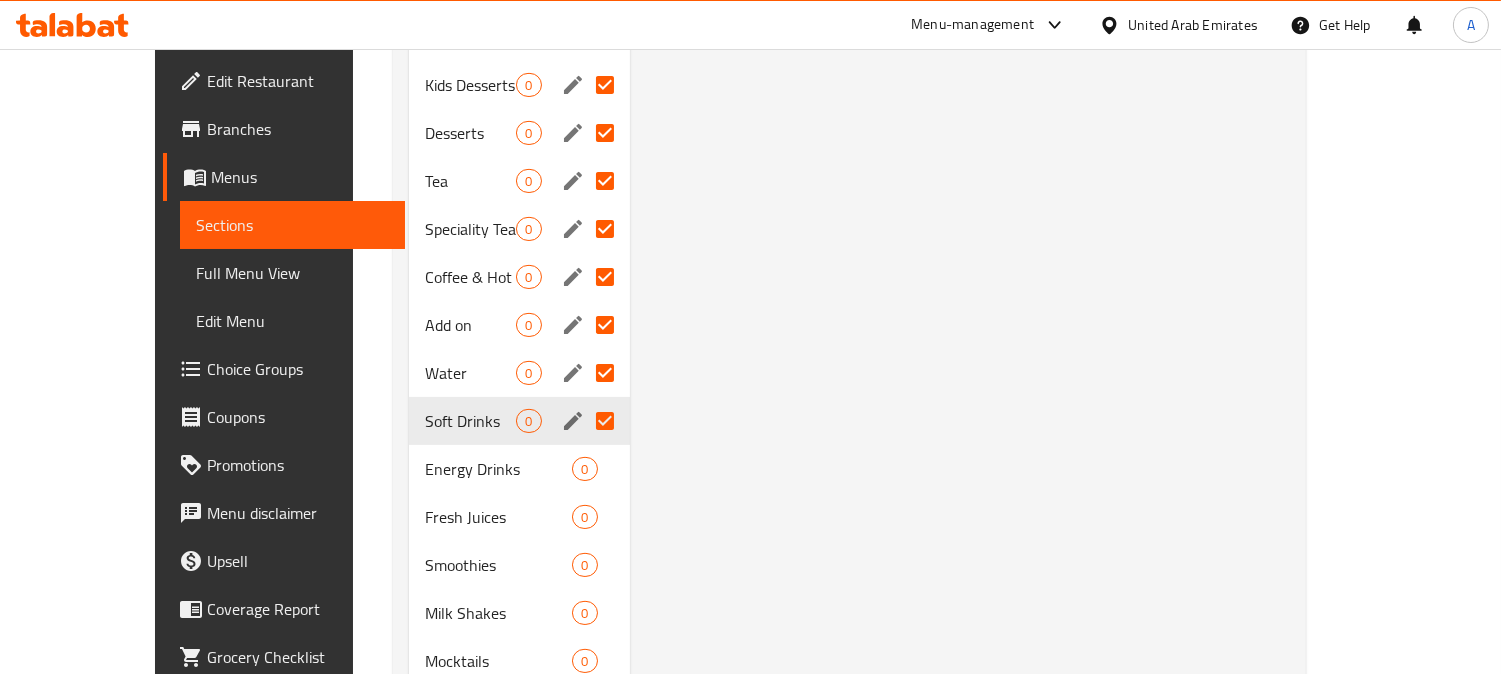 scroll, scrollTop: 1000, scrollLeft: 0, axis: vertical 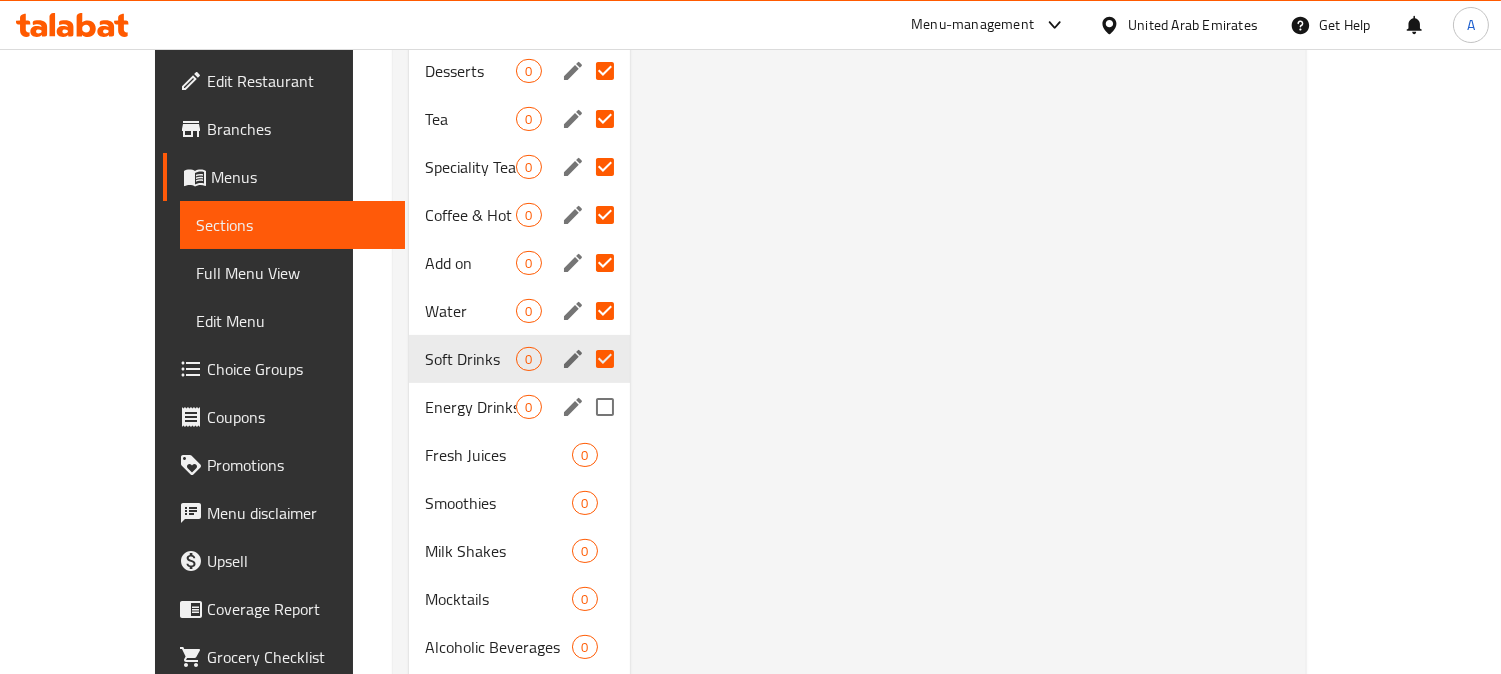 click at bounding box center (605, 407) 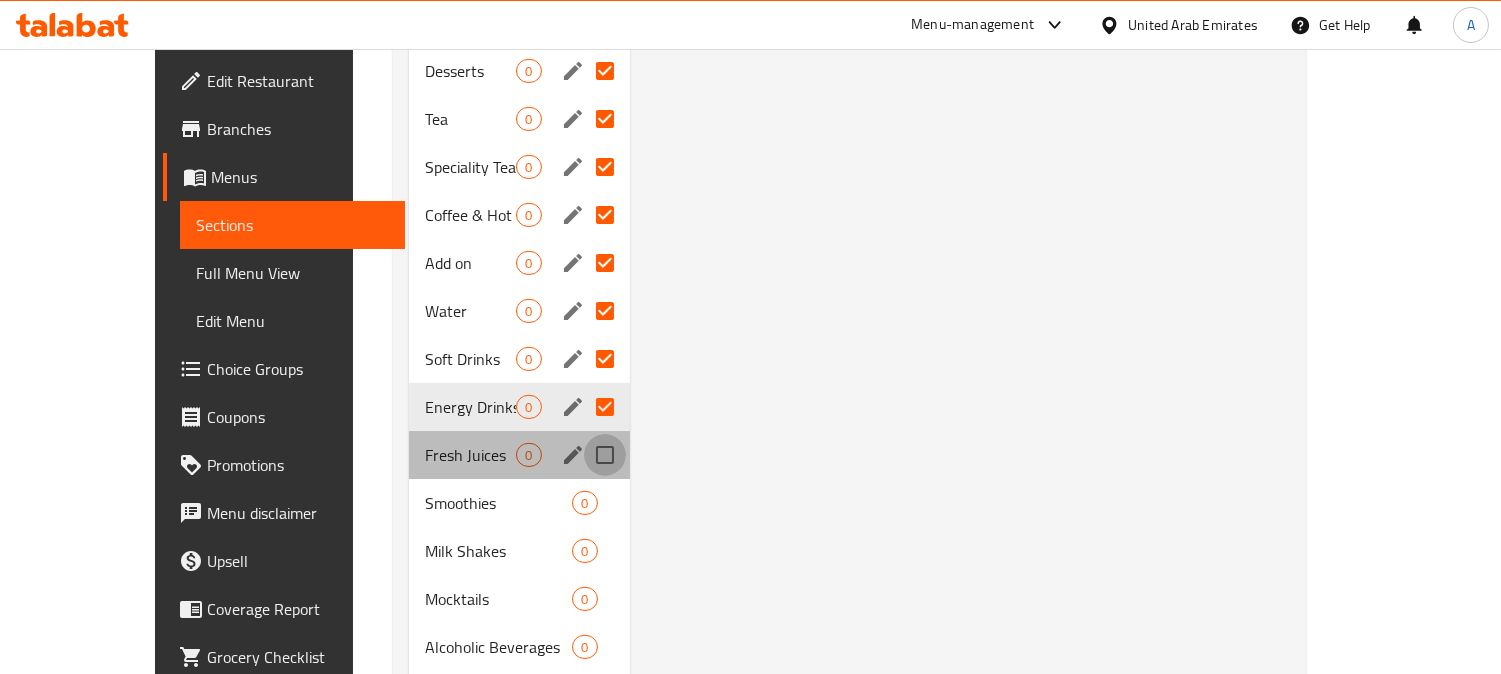 click at bounding box center (605, 455) 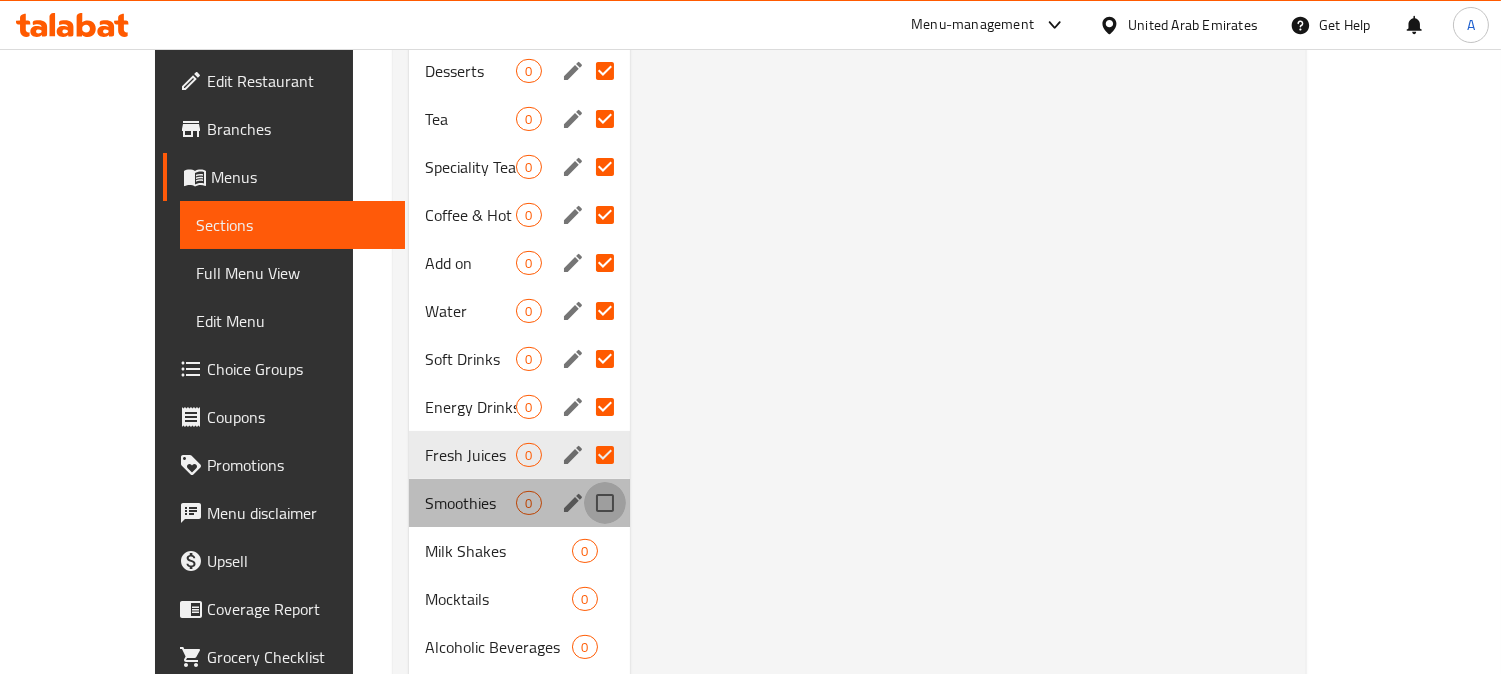 click at bounding box center (605, 503) 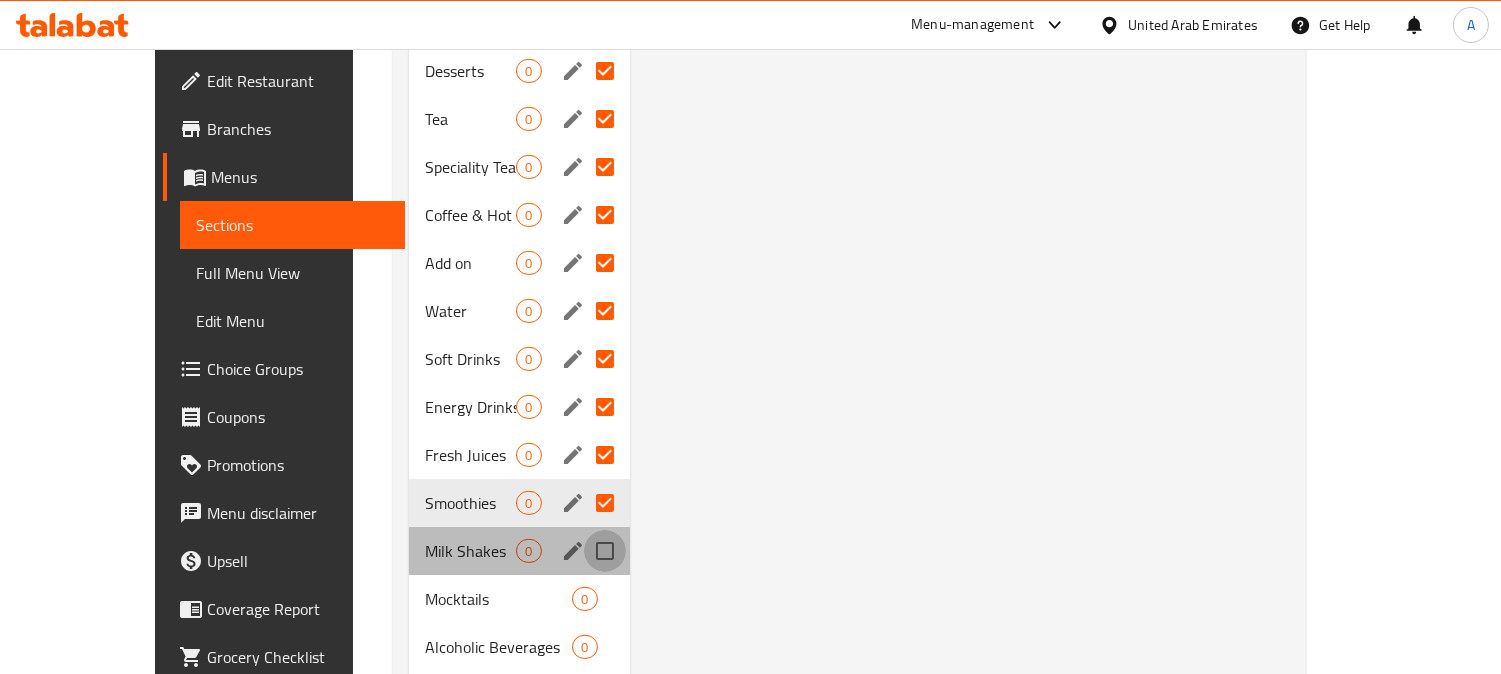 click at bounding box center (605, 551) 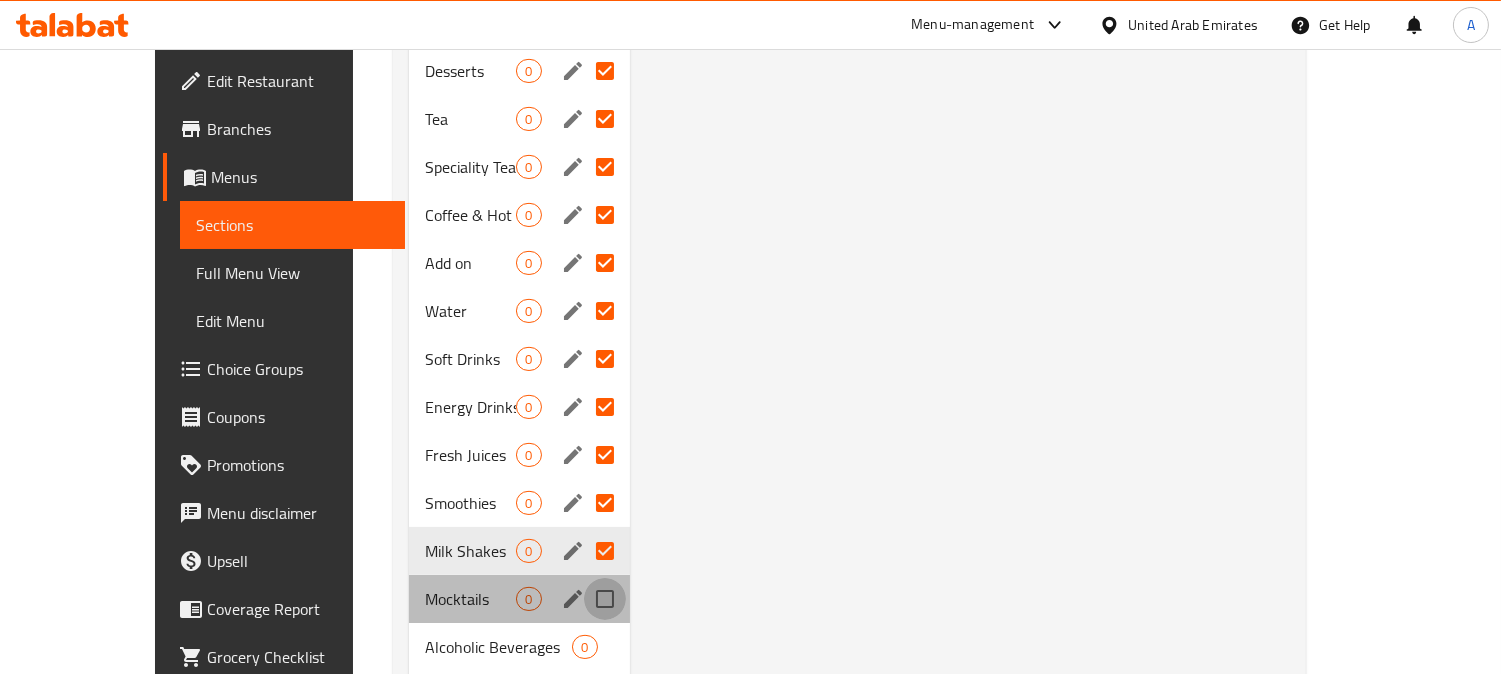 click at bounding box center (605, 599) 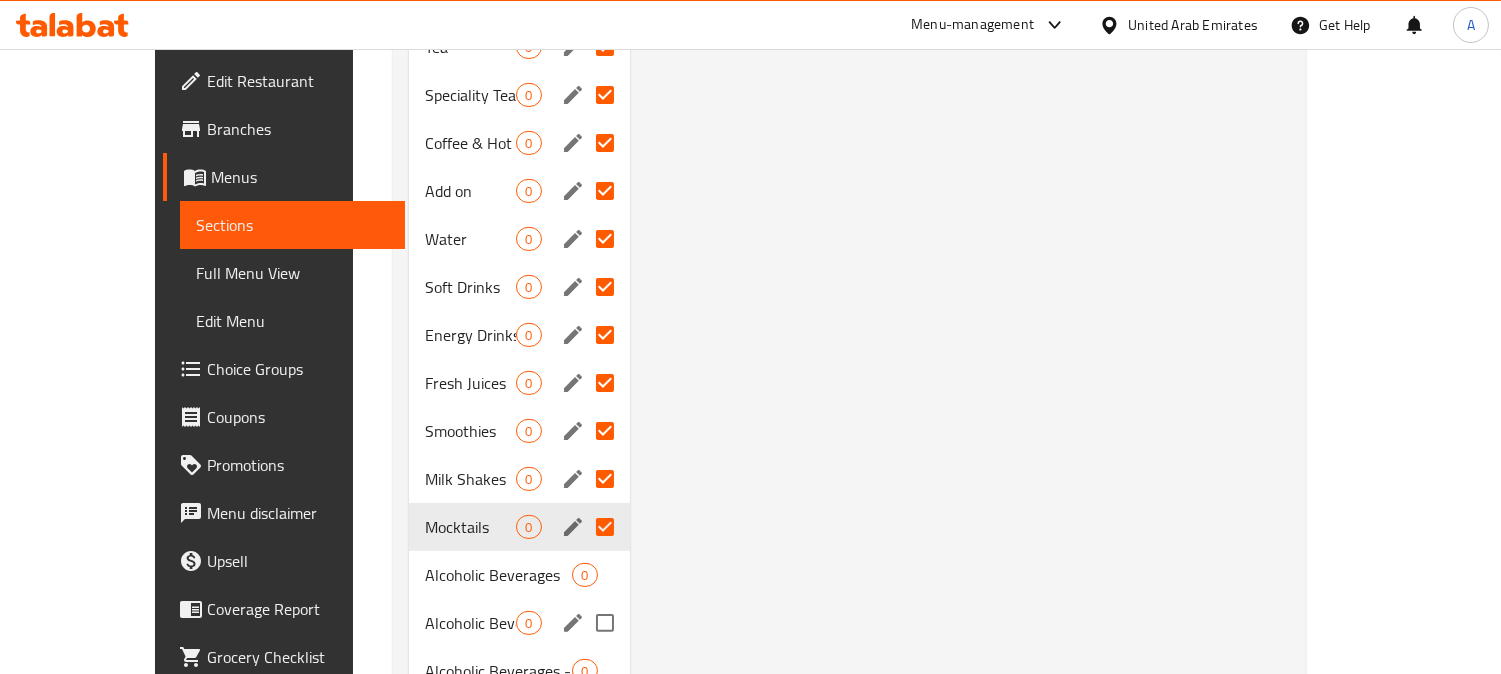 scroll, scrollTop: 1111, scrollLeft: 0, axis: vertical 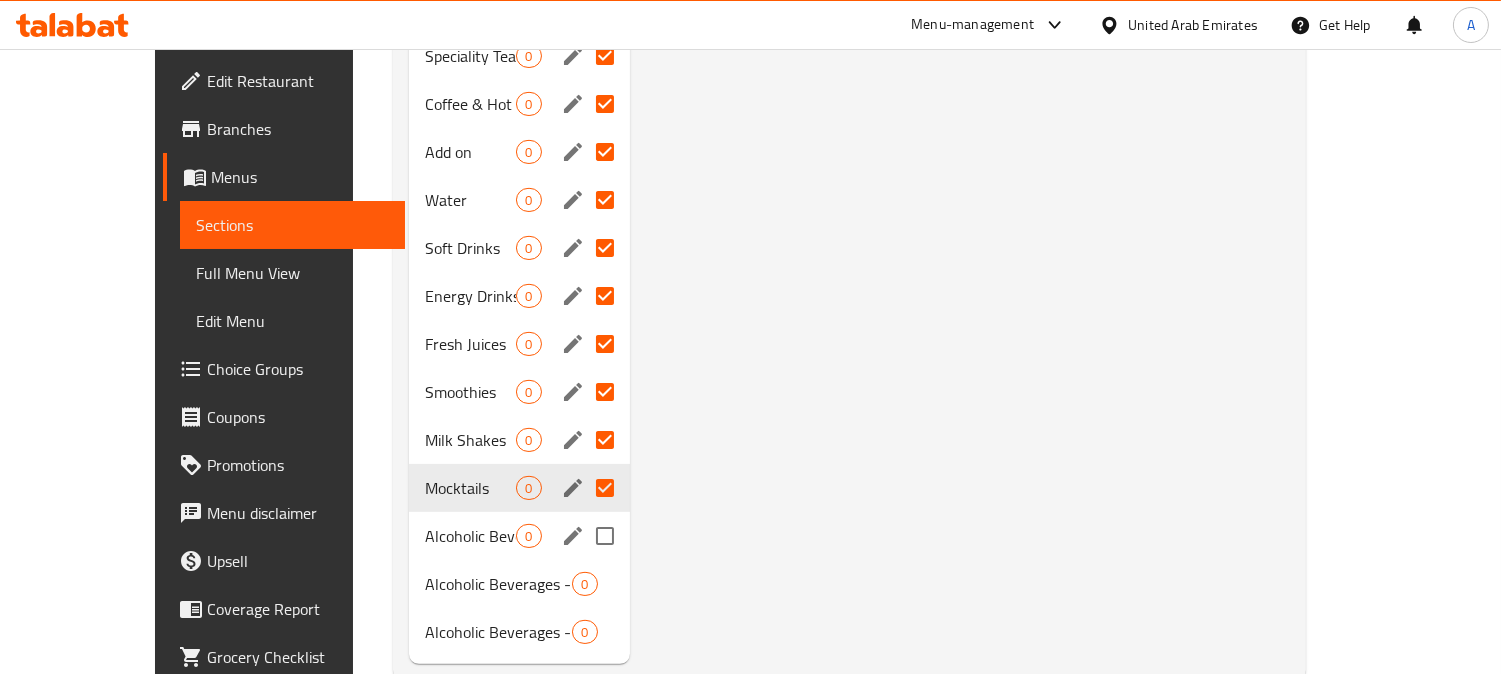 click at bounding box center [605, 536] 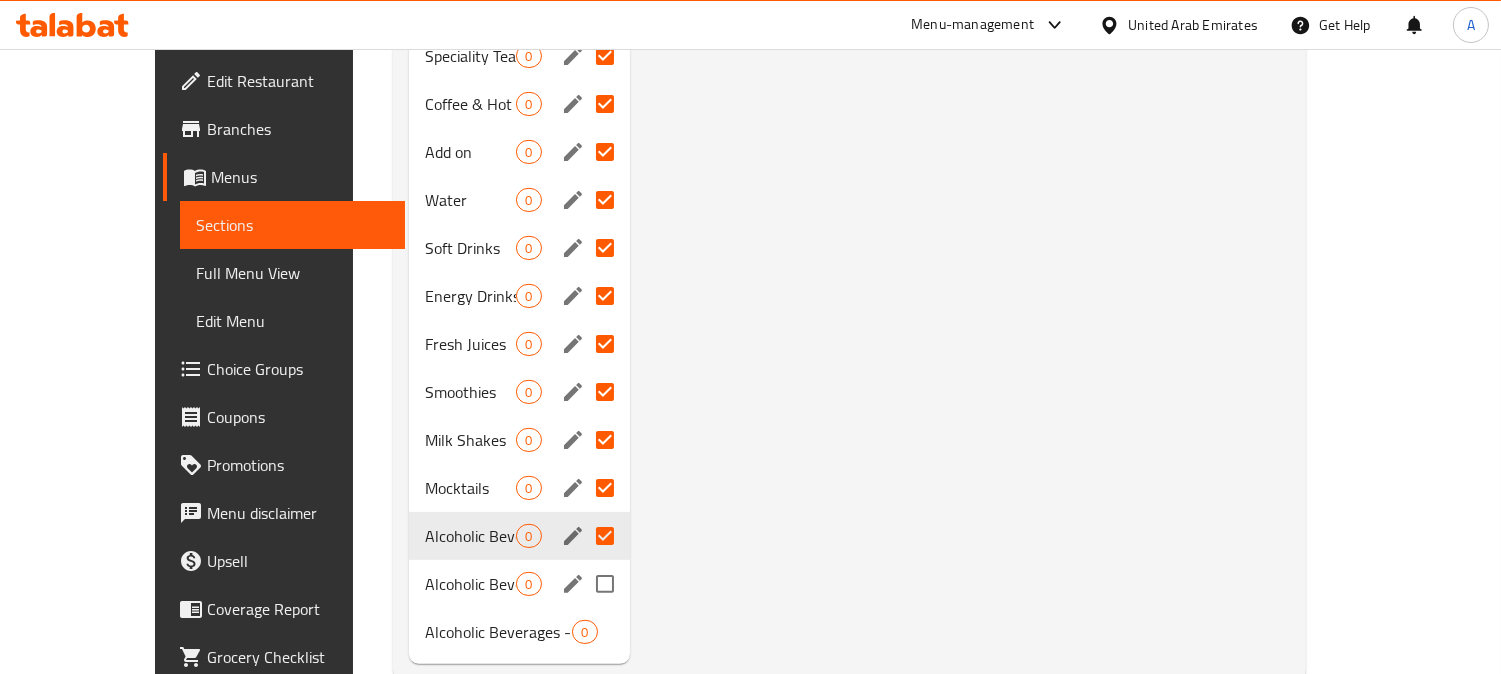 click at bounding box center [605, 584] 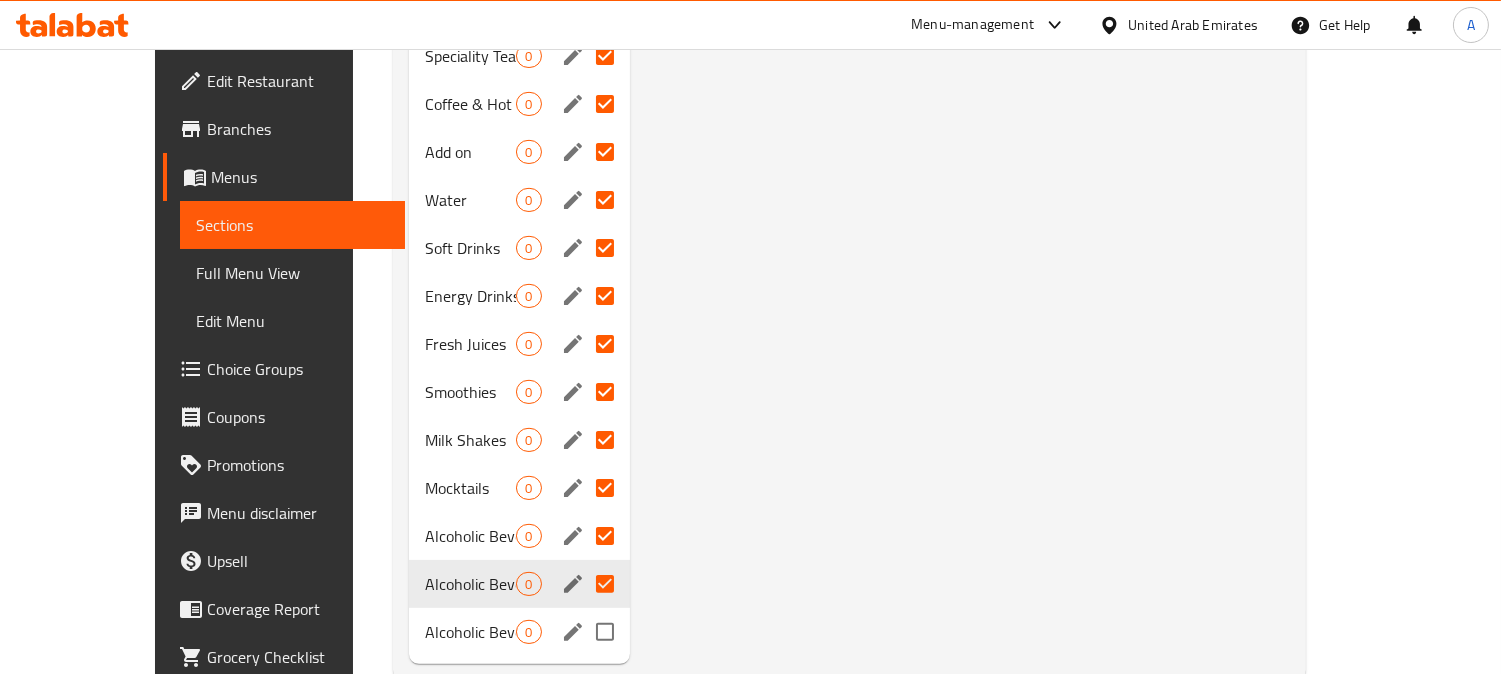 click at bounding box center (605, 632) 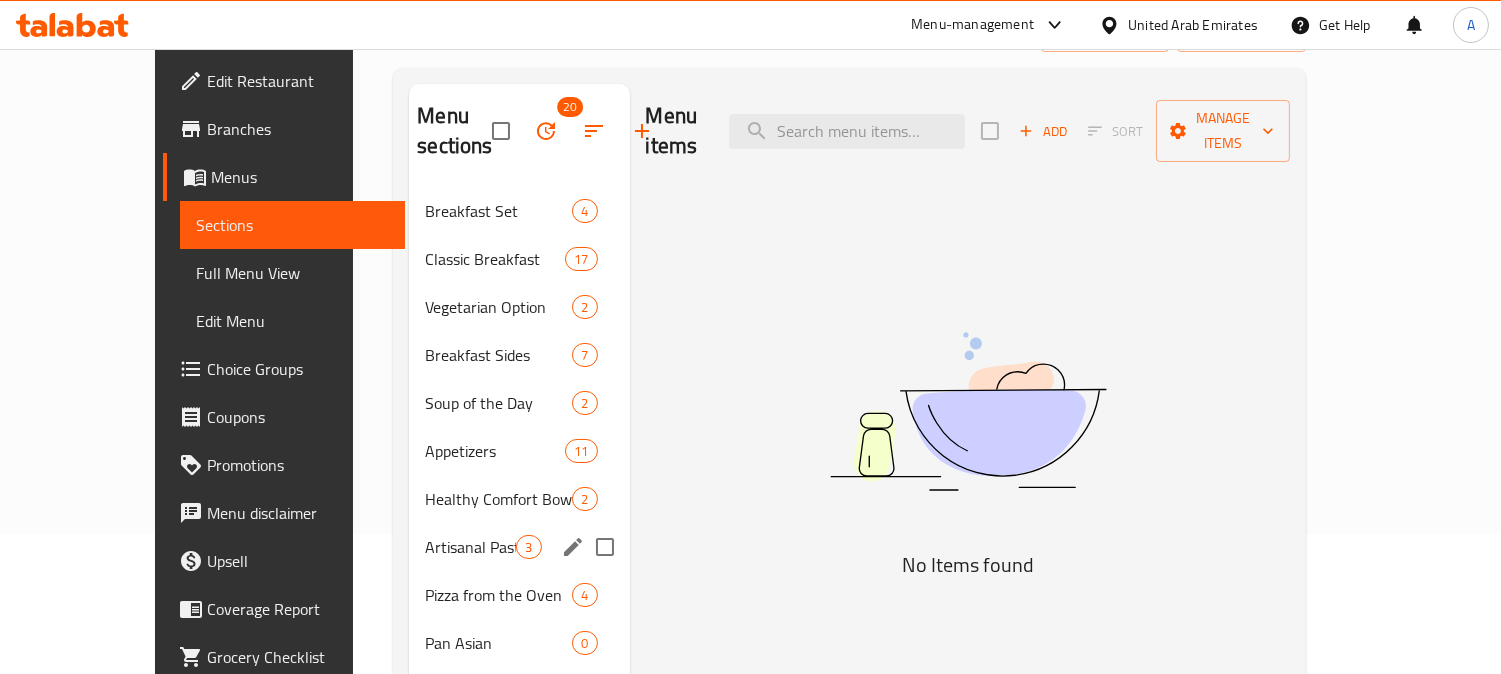scroll, scrollTop: 0, scrollLeft: 0, axis: both 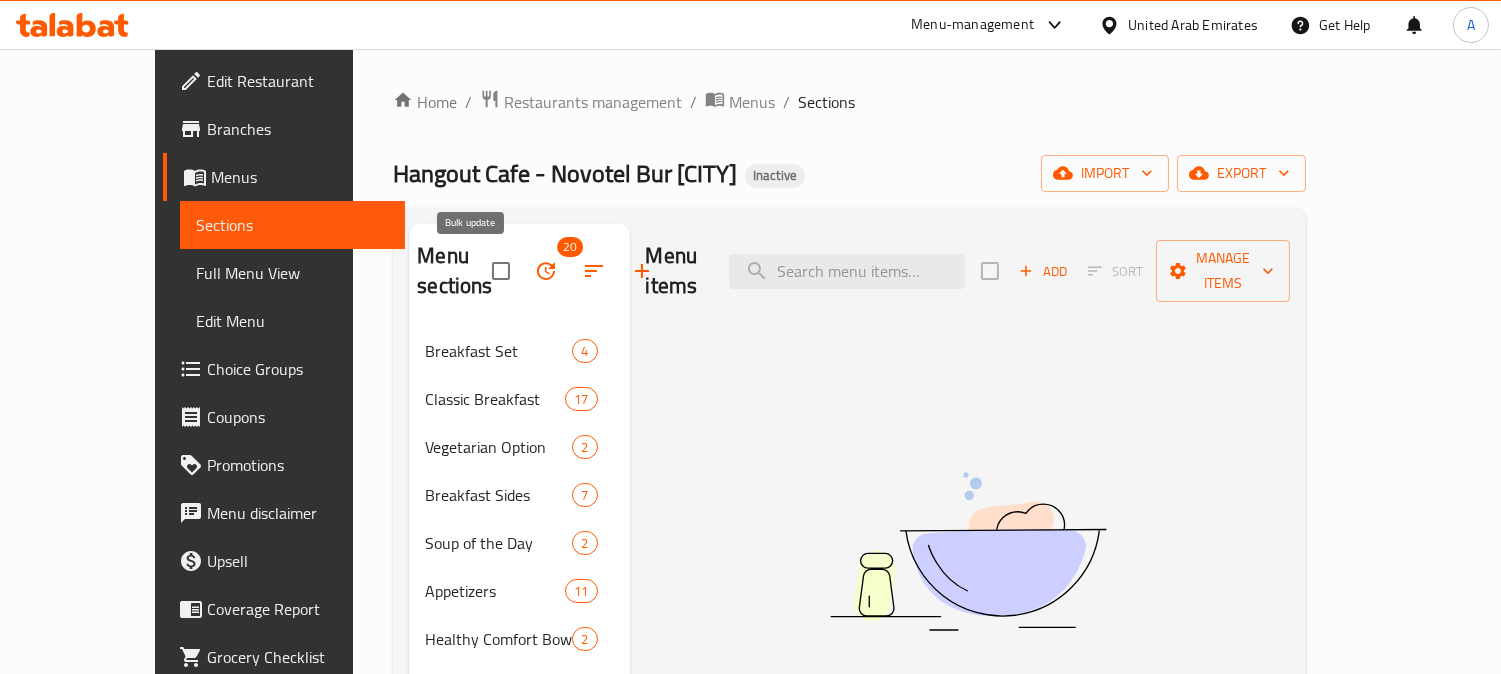 click 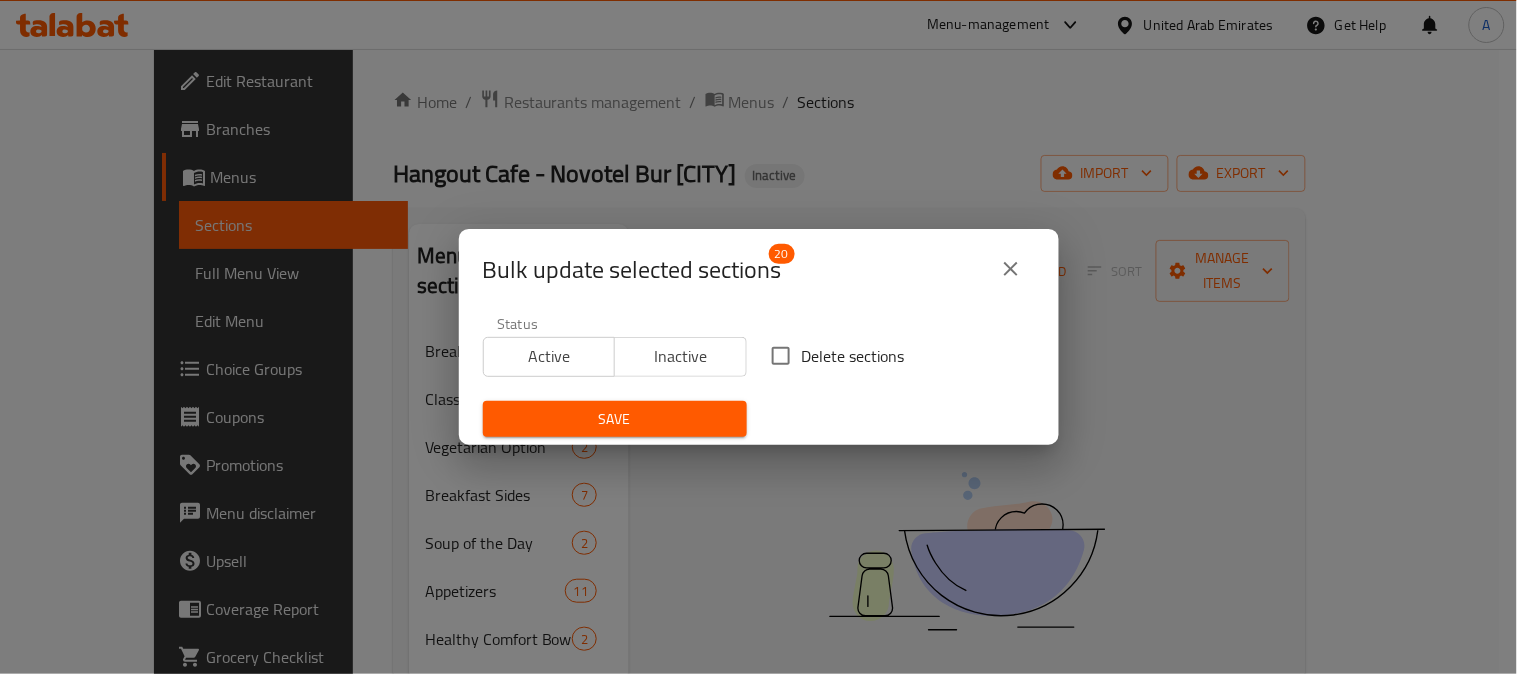click on "Delete sections" at bounding box center (853, 356) 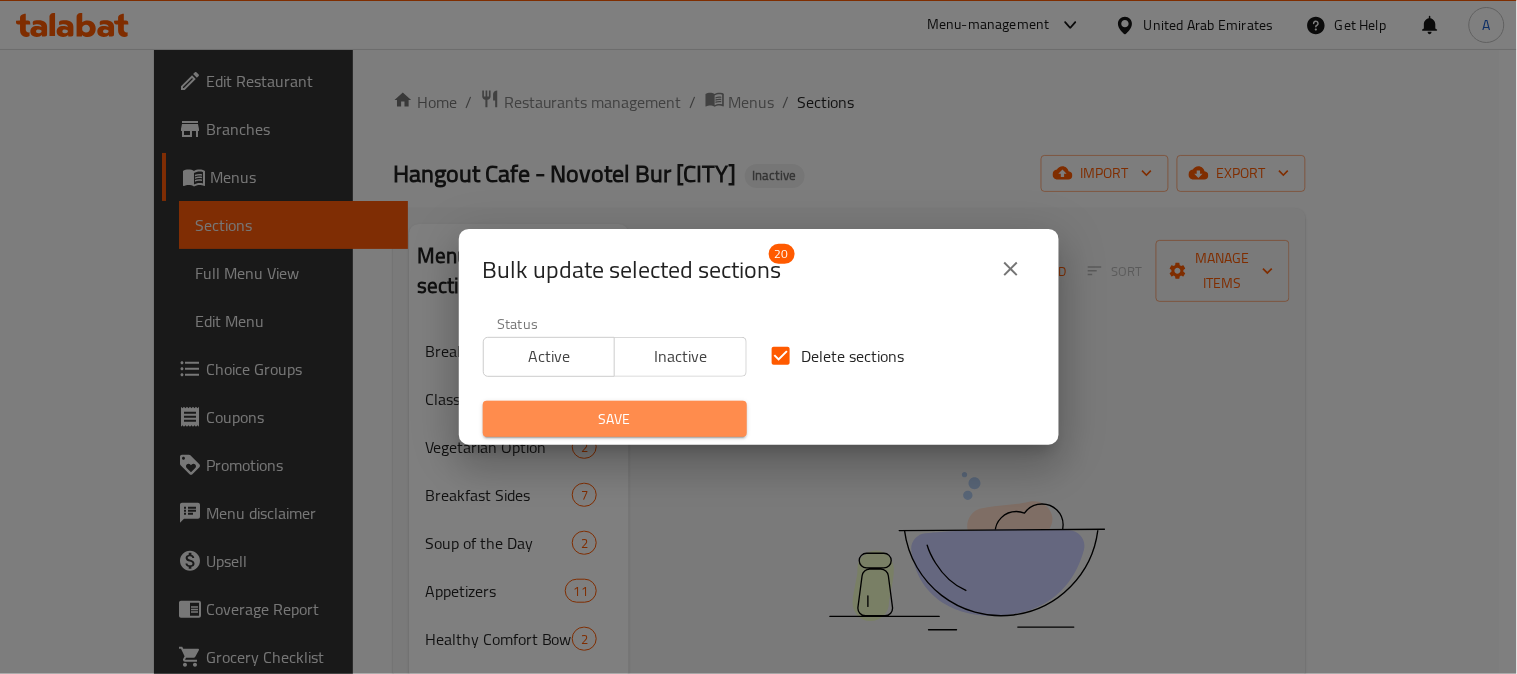 drag, startPoint x: 652, startPoint y: 414, endPoint x: 836, endPoint y: 425, distance: 184.3285 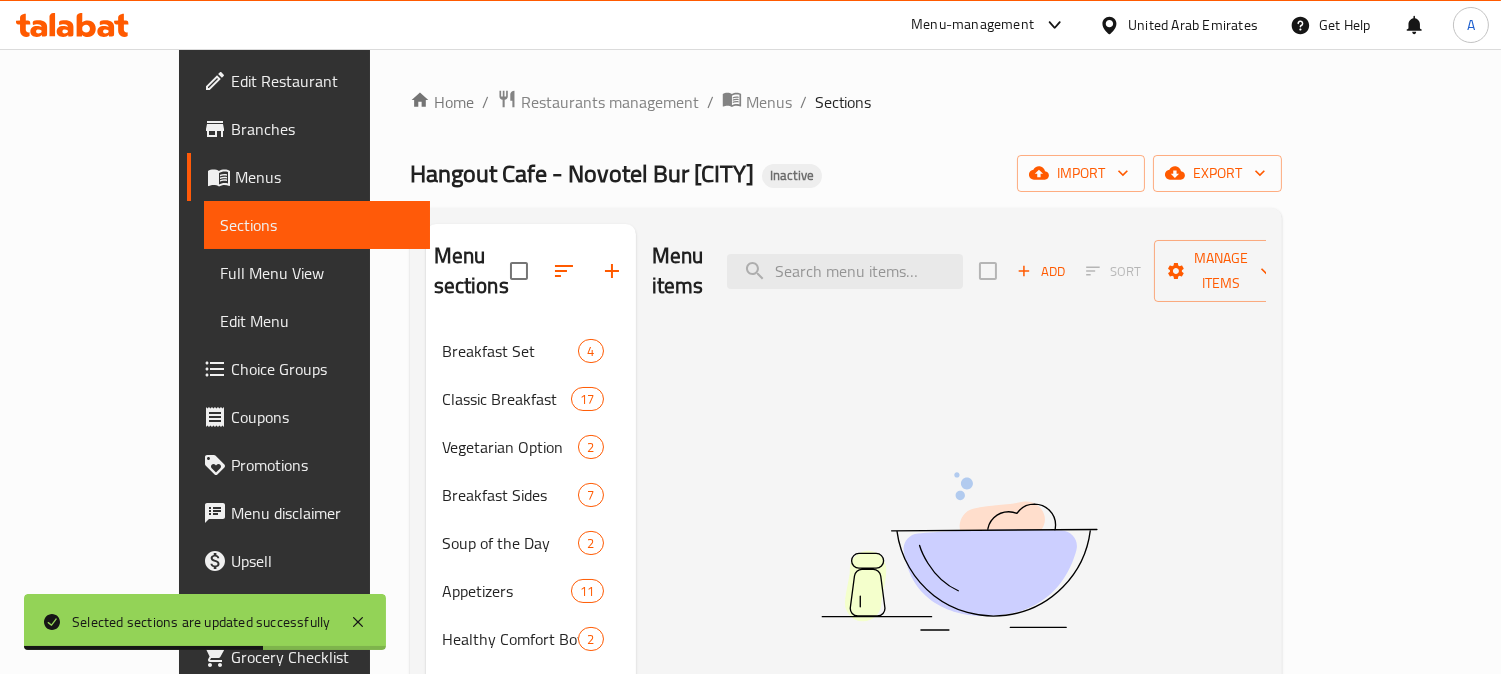click 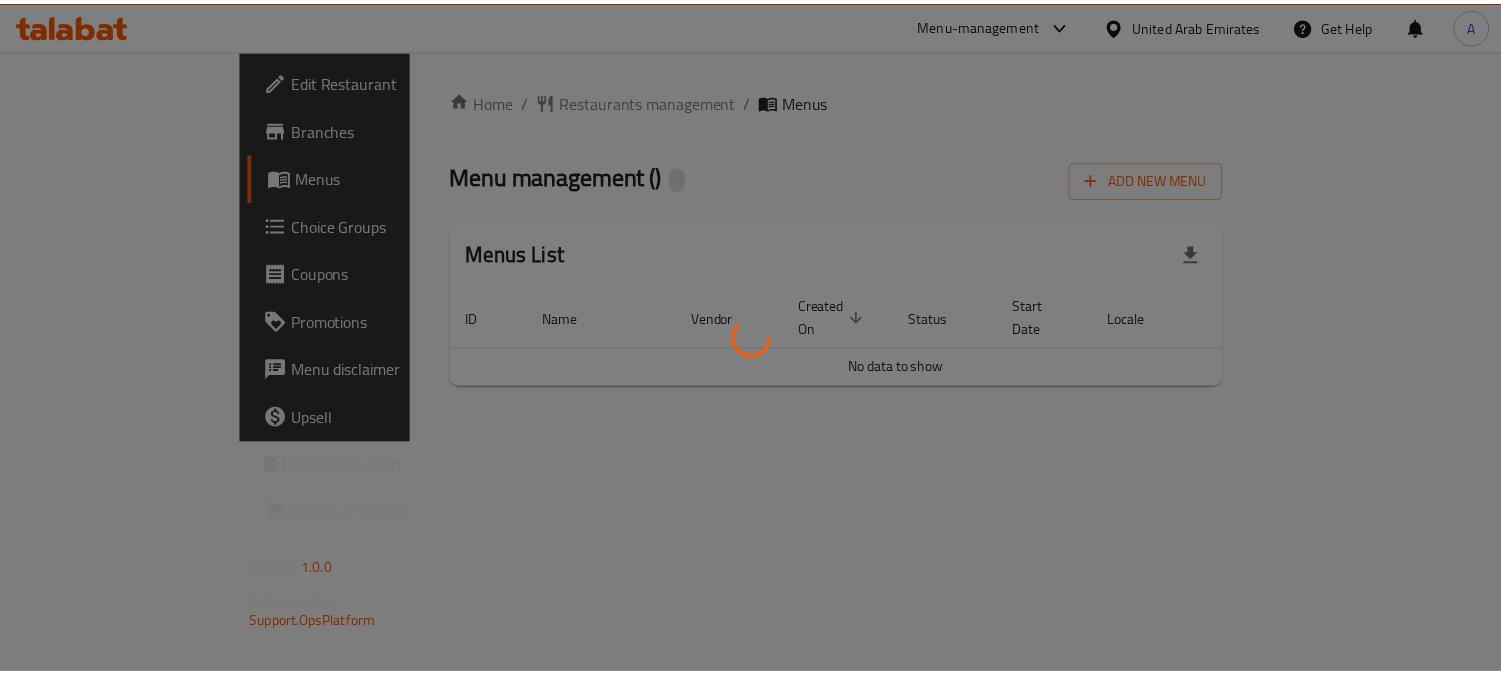 scroll, scrollTop: 0, scrollLeft: 0, axis: both 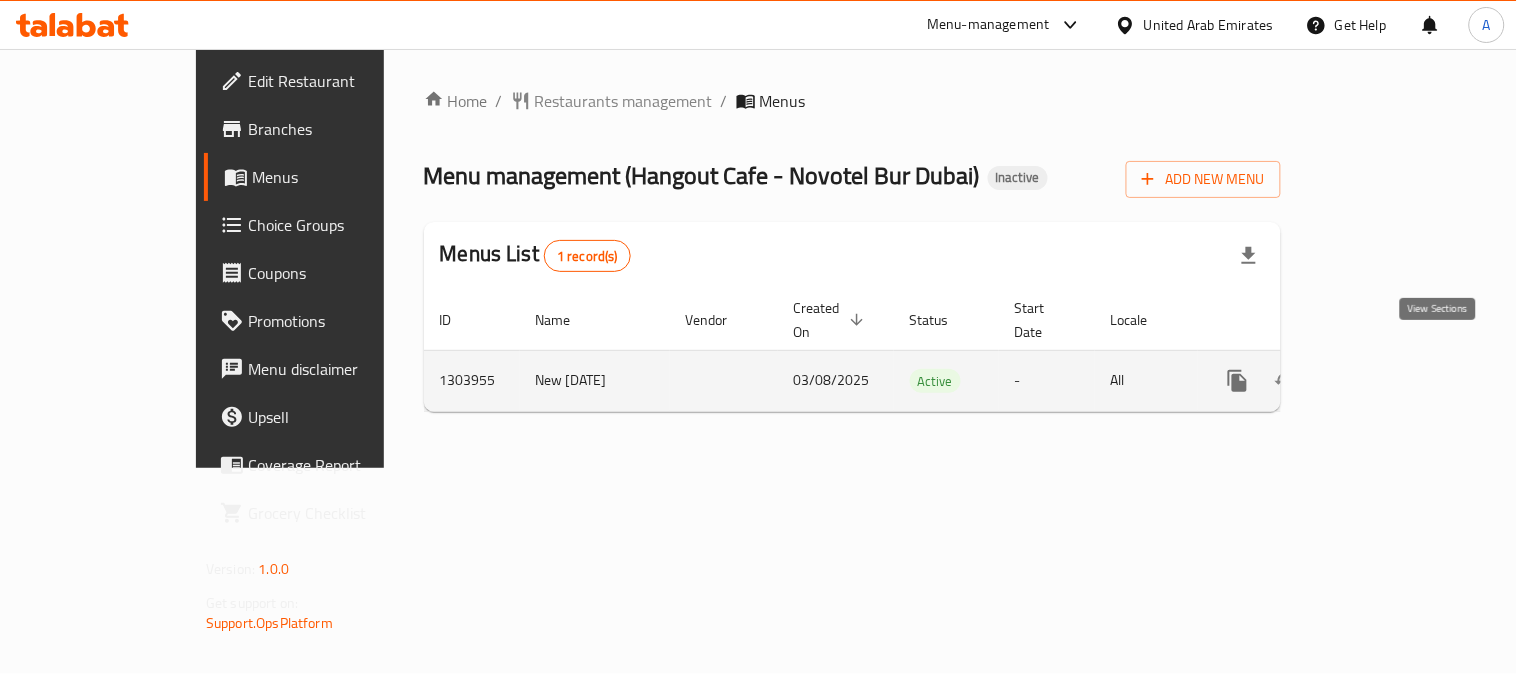 click 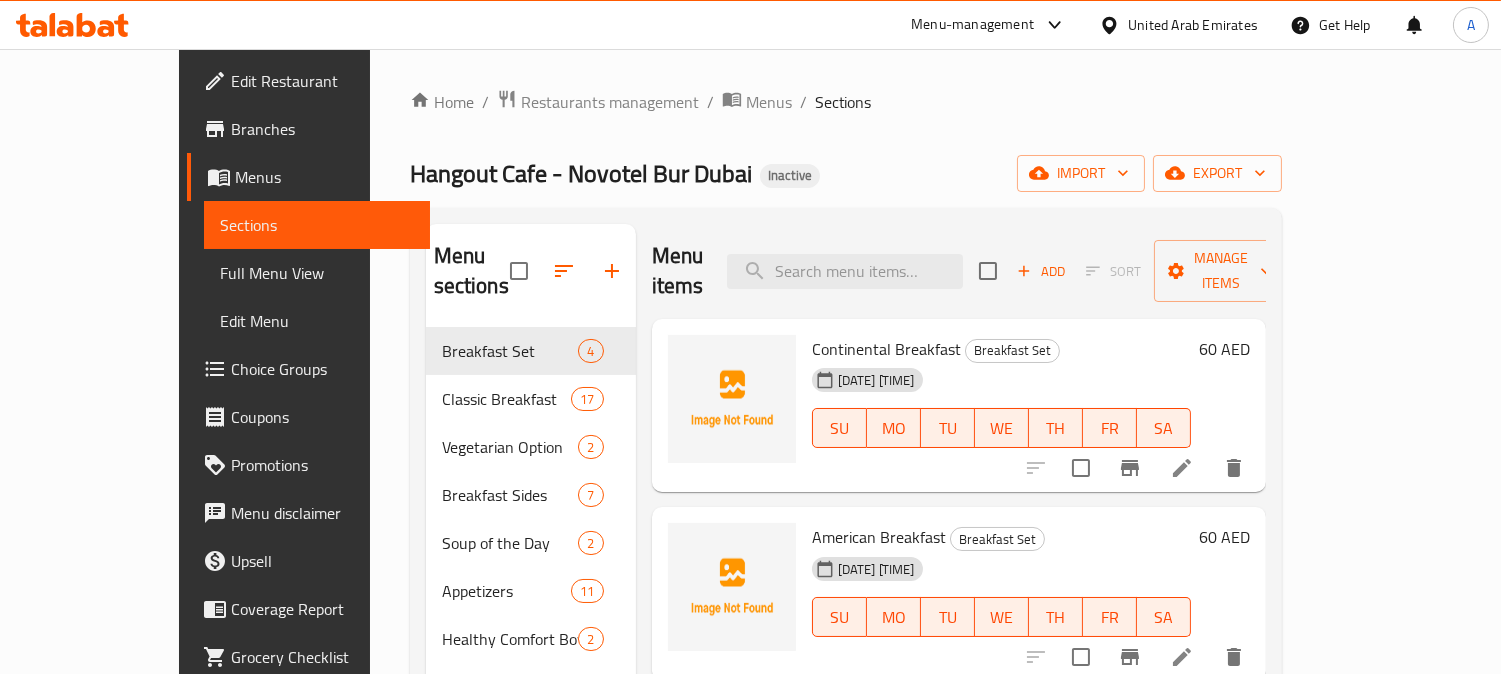 click on "Full Menu View" at bounding box center (317, 273) 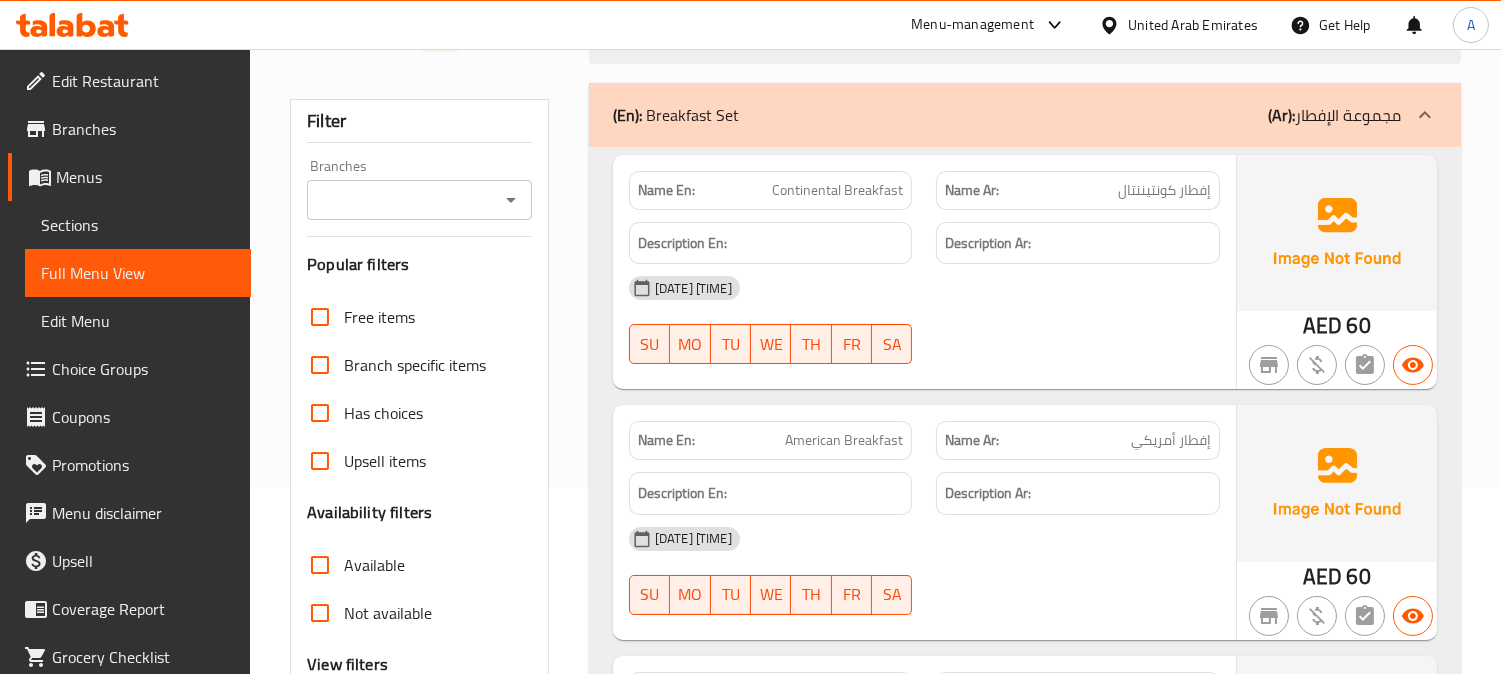 scroll, scrollTop: 0, scrollLeft: 0, axis: both 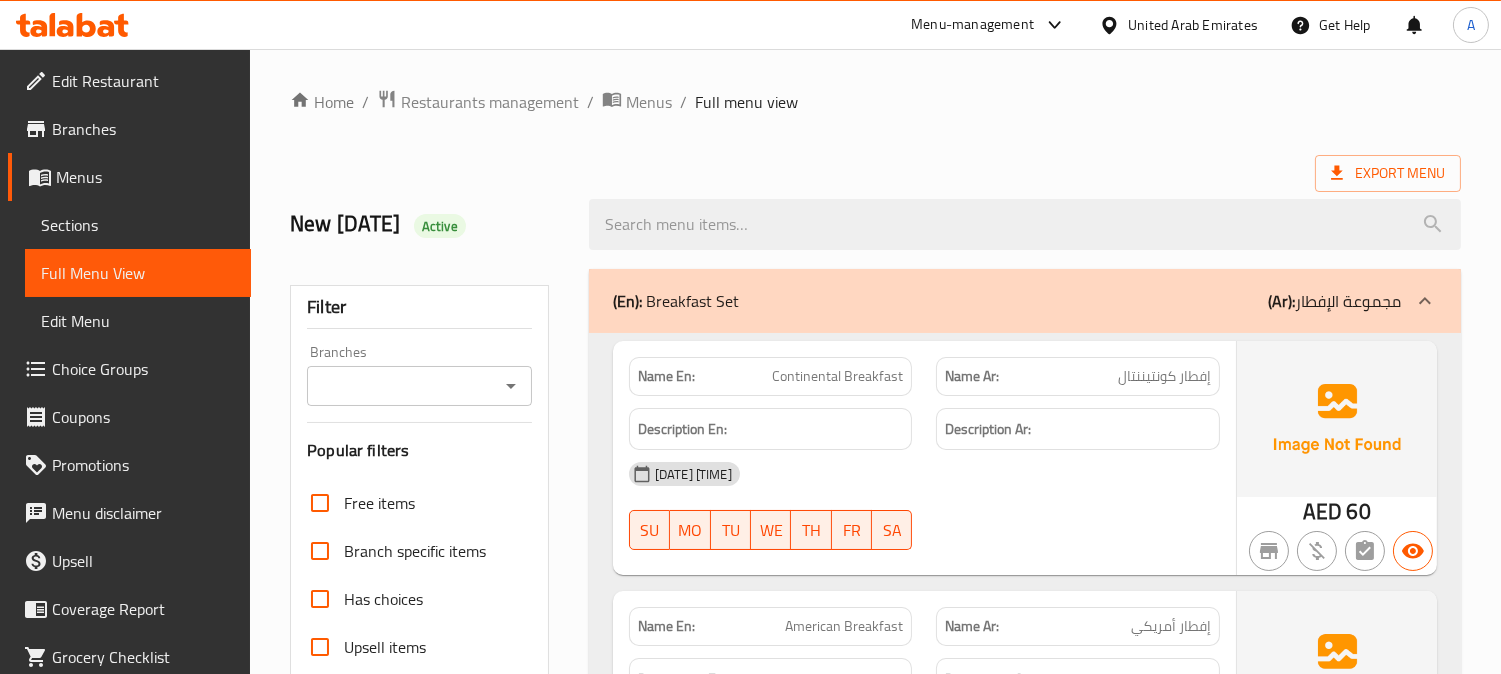 click on "(En):   Breakfast Set (Ar): مجموعة الإفطار" at bounding box center [1025, 301] 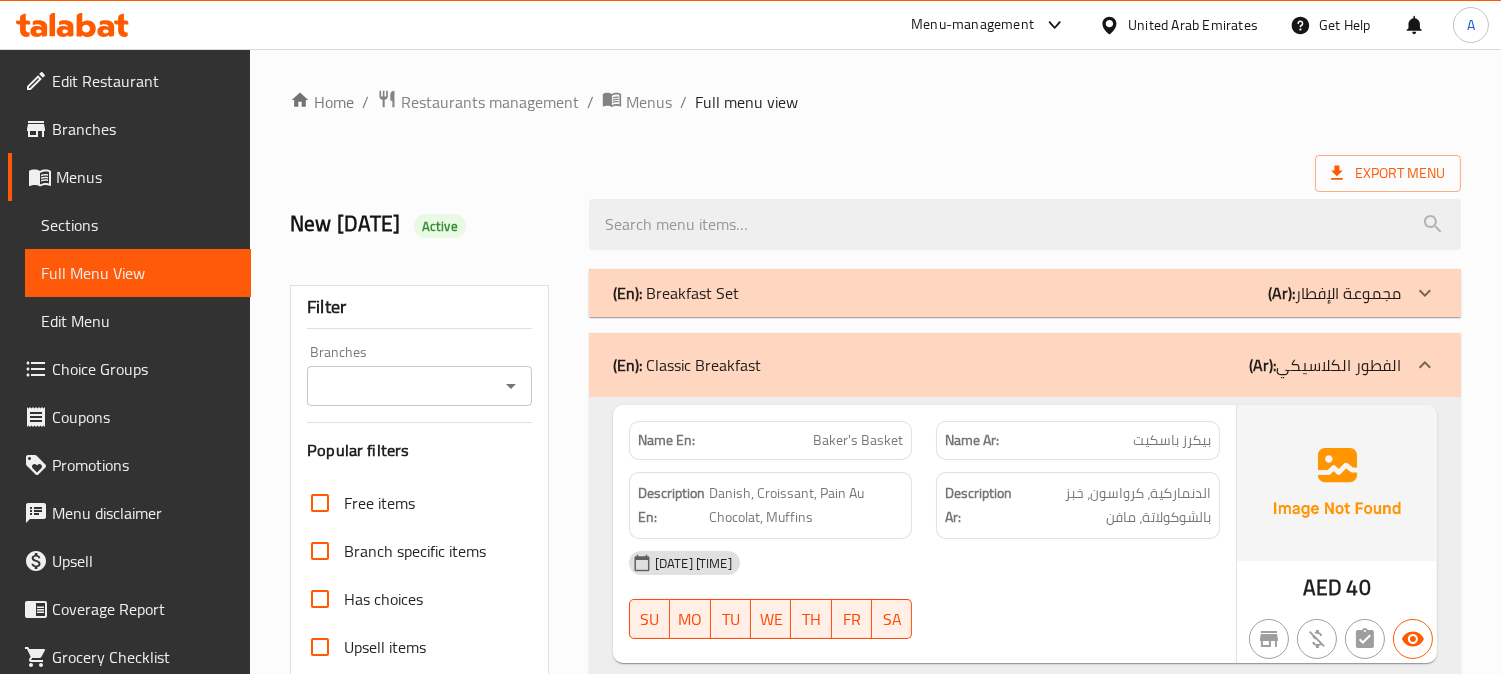 drag, startPoint x: 1115, startPoint y: 363, endPoint x: 1126, endPoint y: 157, distance: 206.29349 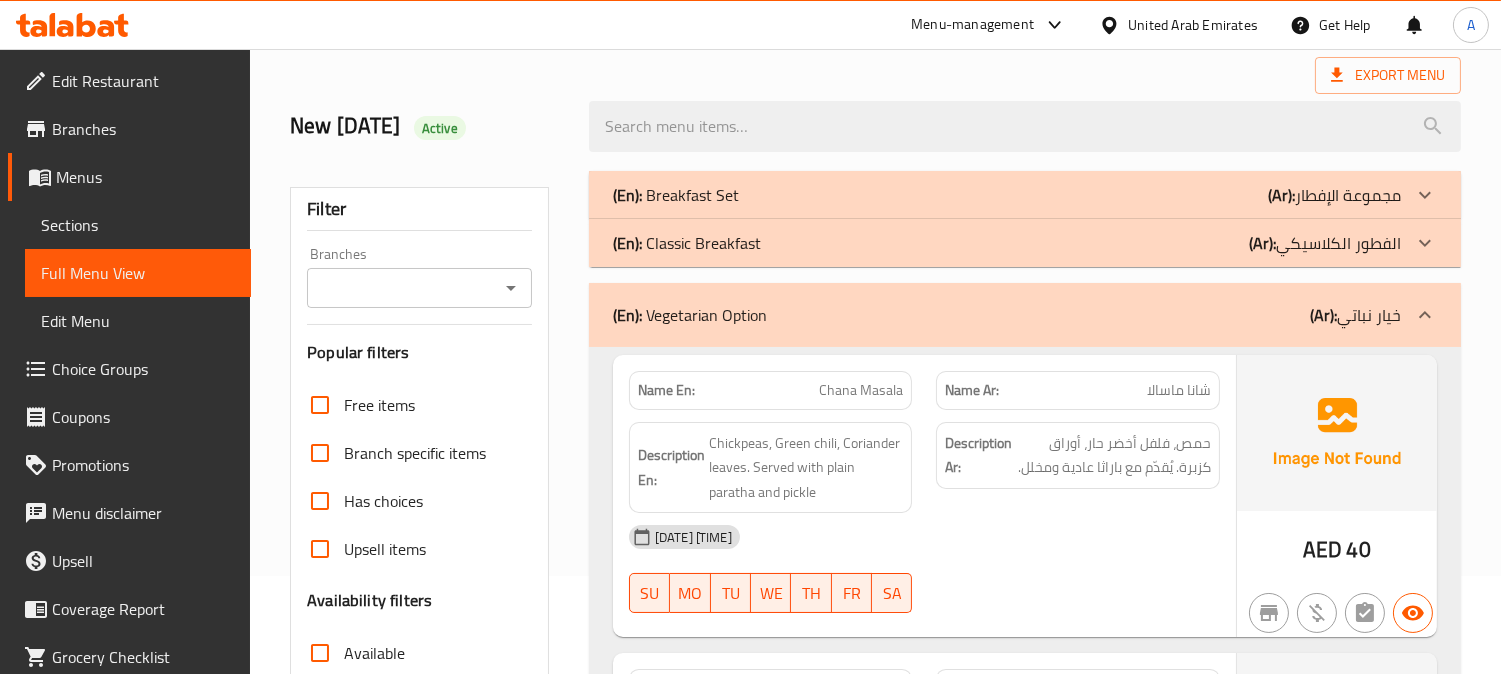 scroll, scrollTop: 222, scrollLeft: 0, axis: vertical 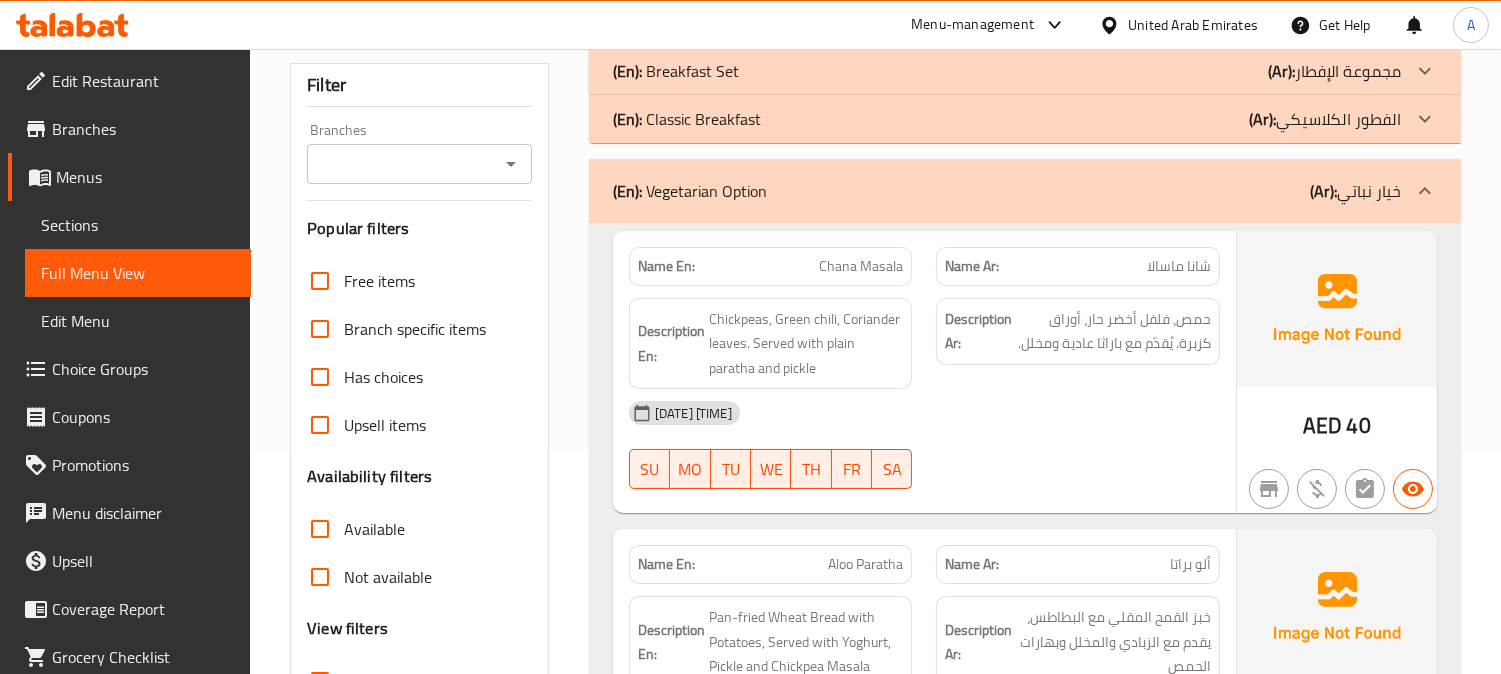 click on "(En):   Vegetarian Option (Ar): خيار نباتي" at bounding box center [1025, 191] 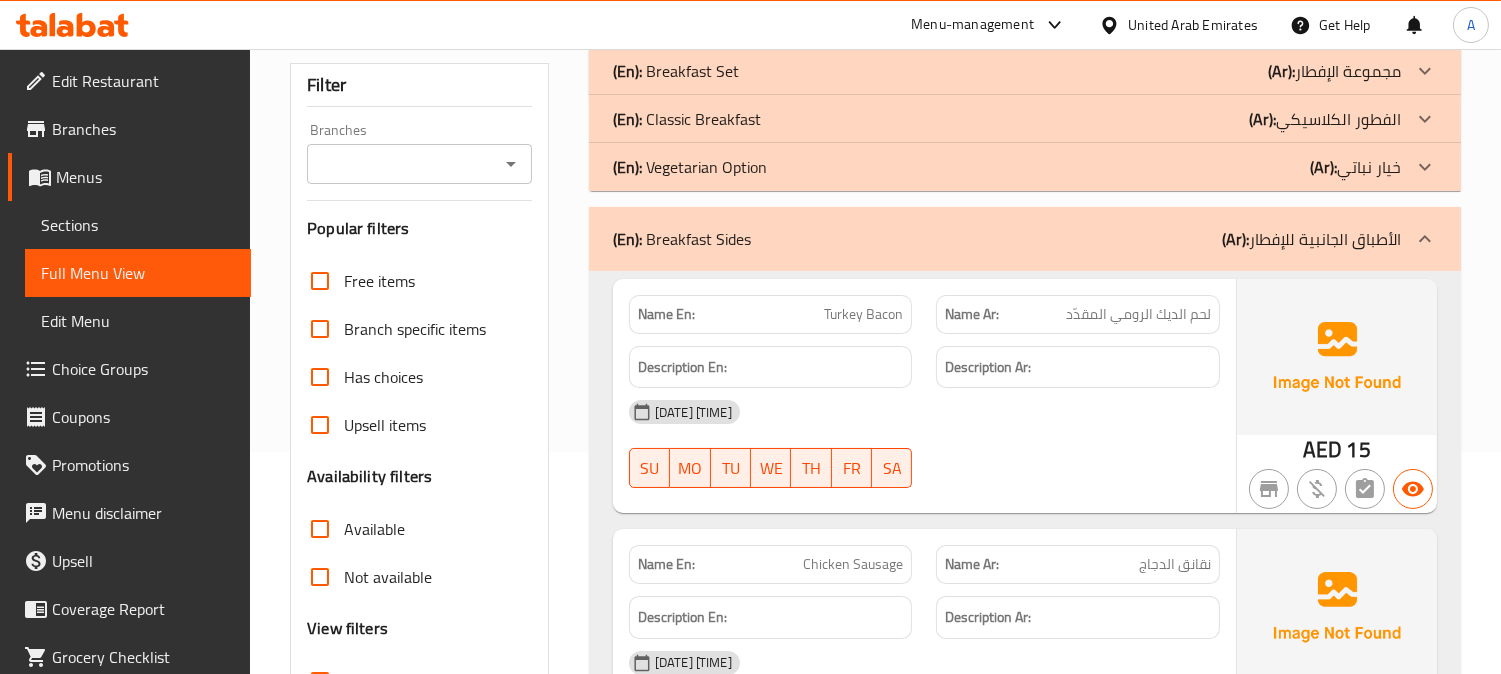 click on "(En):   Breakfast Sides (Ar): الأطباق الجانبية للإفطار" at bounding box center [1025, 239] 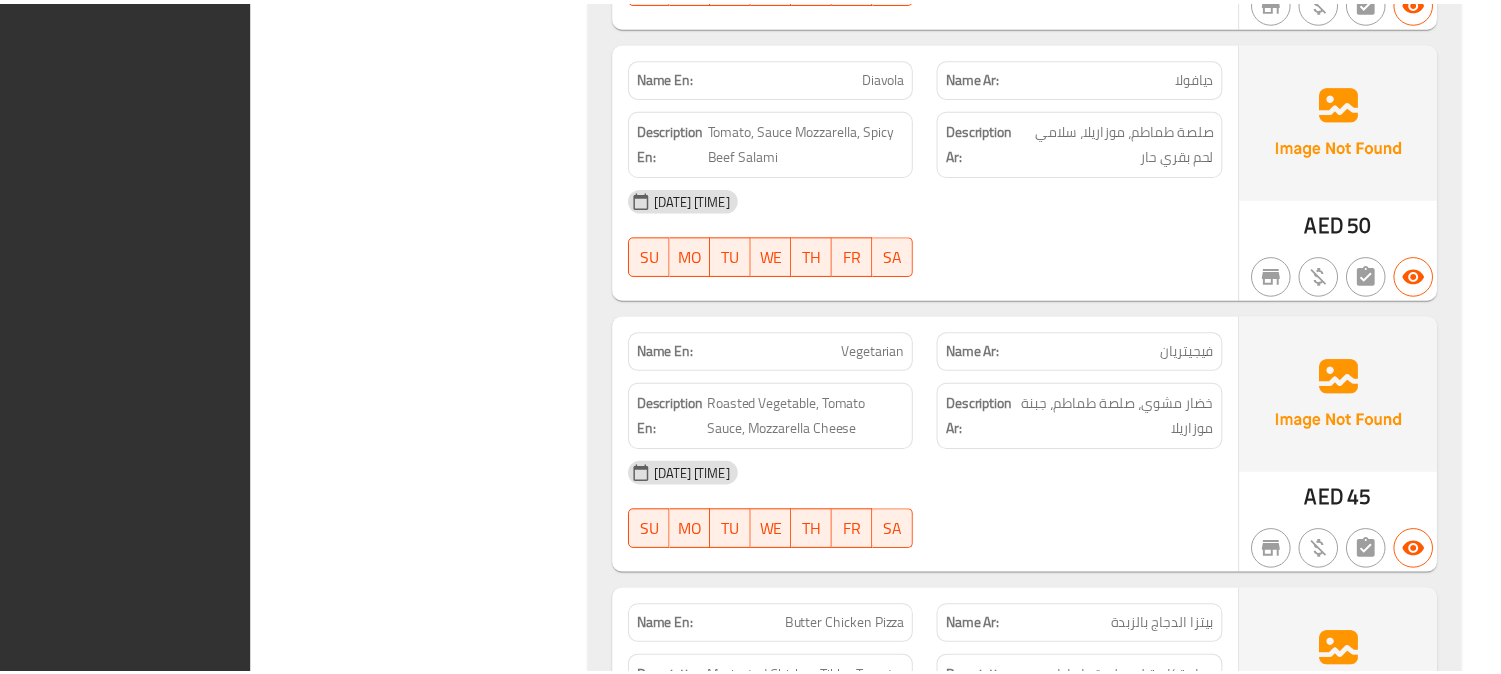 scroll, scrollTop: 6978, scrollLeft: 0, axis: vertical 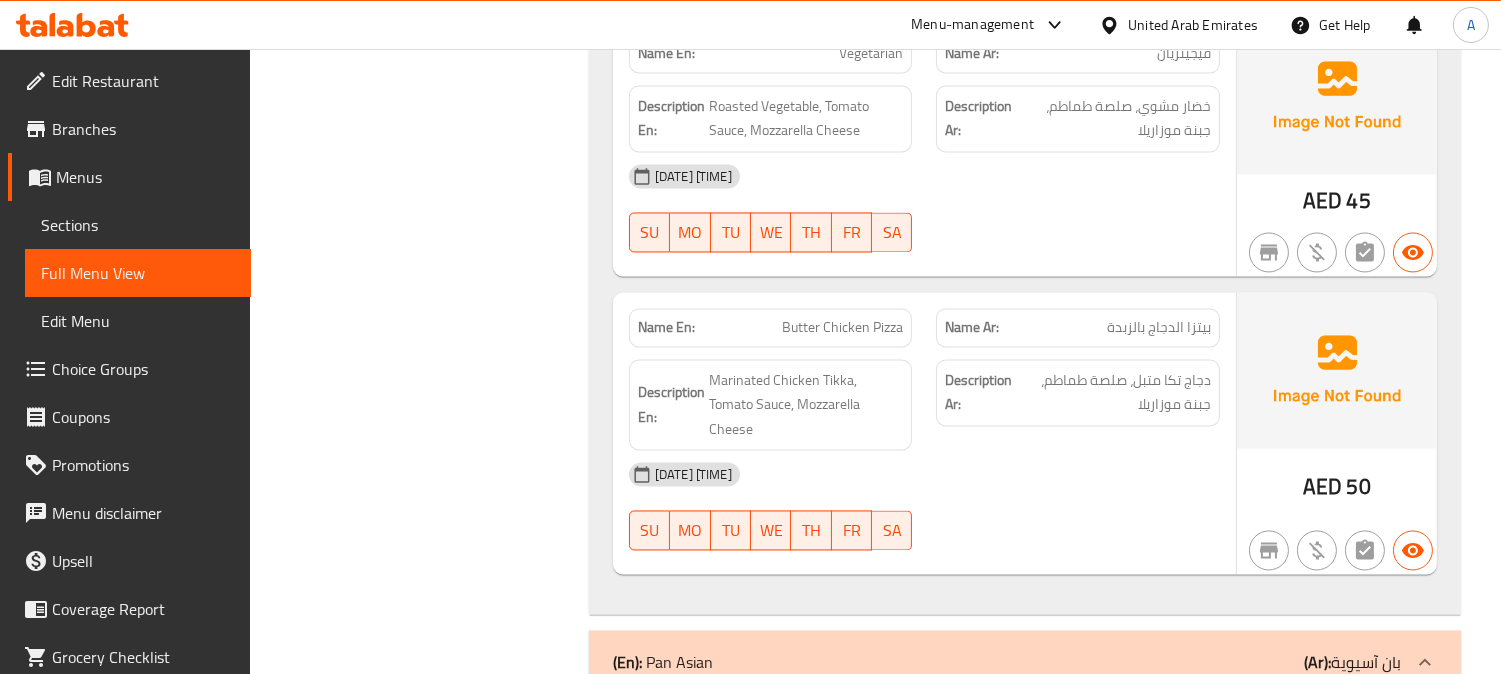 click on "Filter Branches Branches Popular filters Free items Branch specific items Has choices Upsell items Availability filters Available Not available View filters Collapse sections Collapse categories Collapse Choices" at bounding box center (427, -2991) 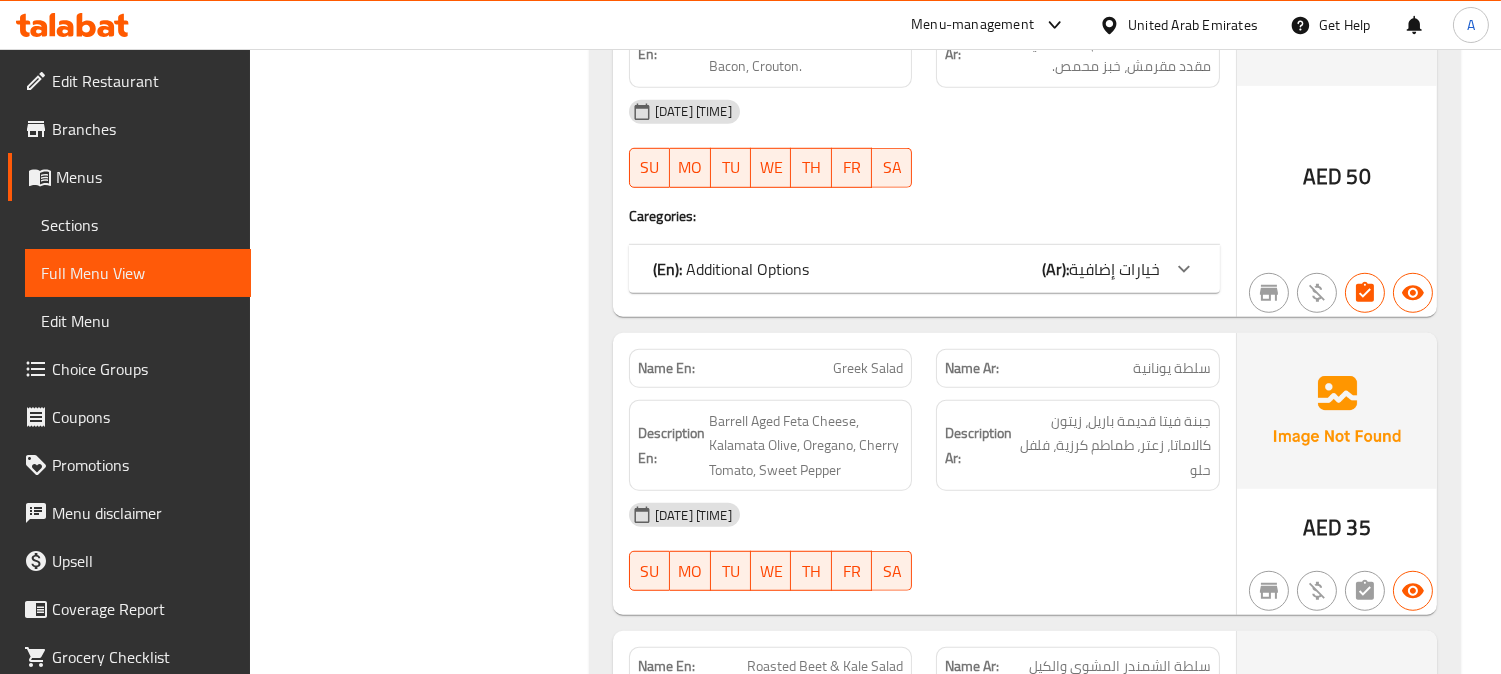 scroll, scrollTop: 2333, scrollLeft: 0, axis: vertical 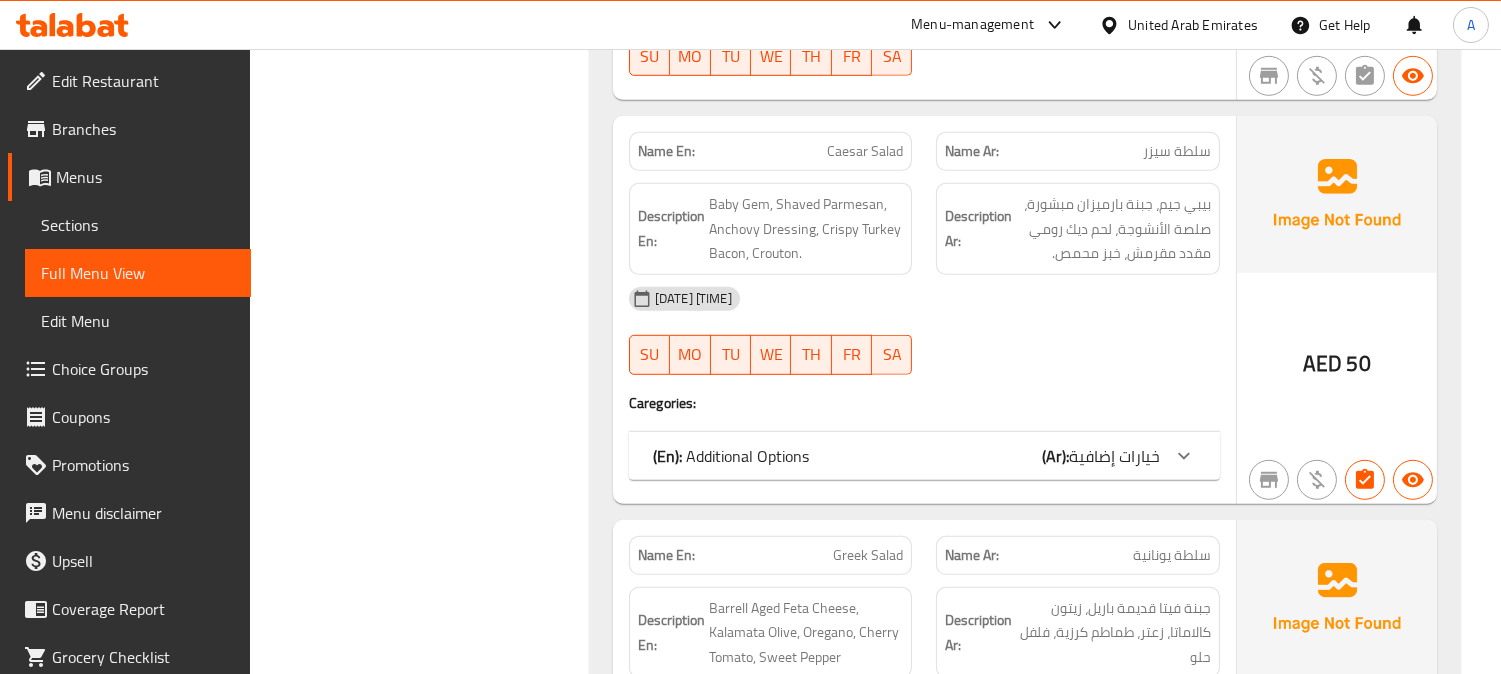 drag, startPoint x: 1190, startPoint y: 460, endPoint x: 1205, endPoint y: 331, distance: 129.86917 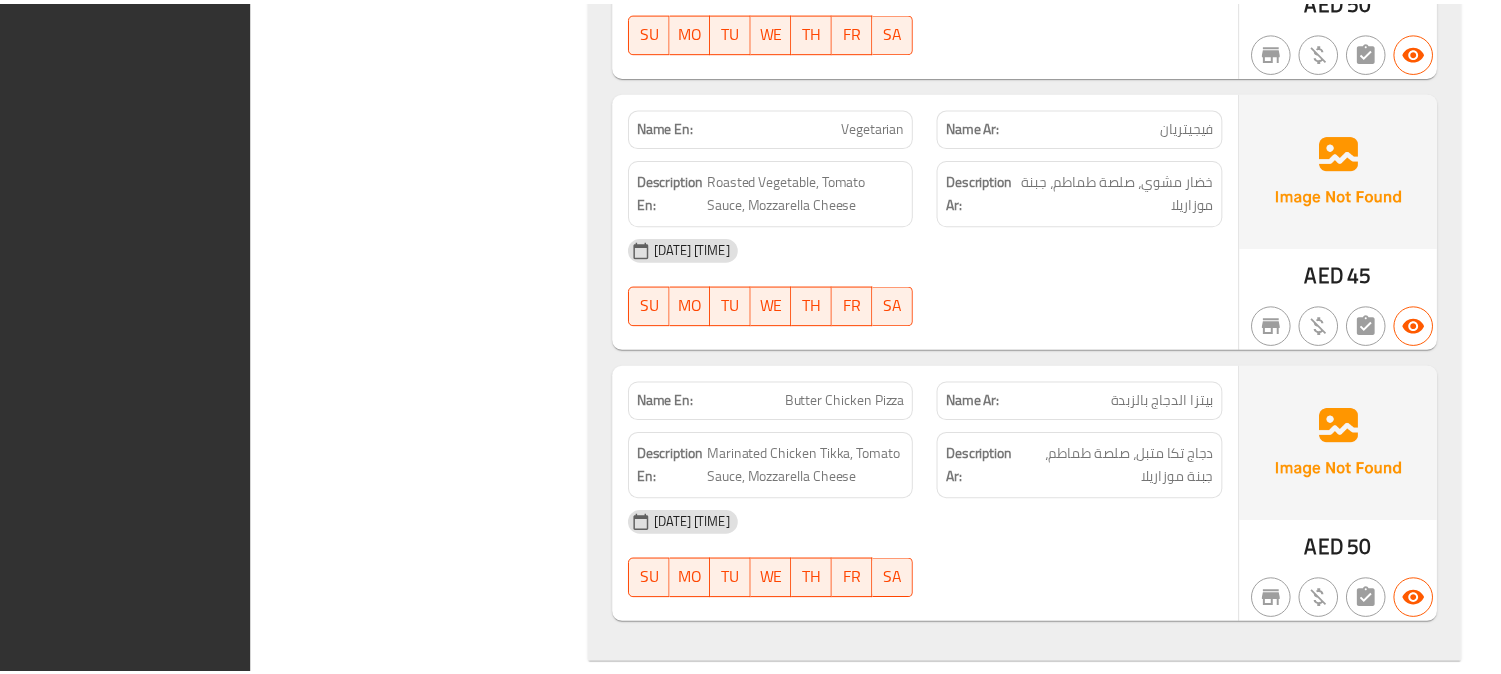 scroll, scrollTop: 7226, scrollLeft: 0, axis: vertical 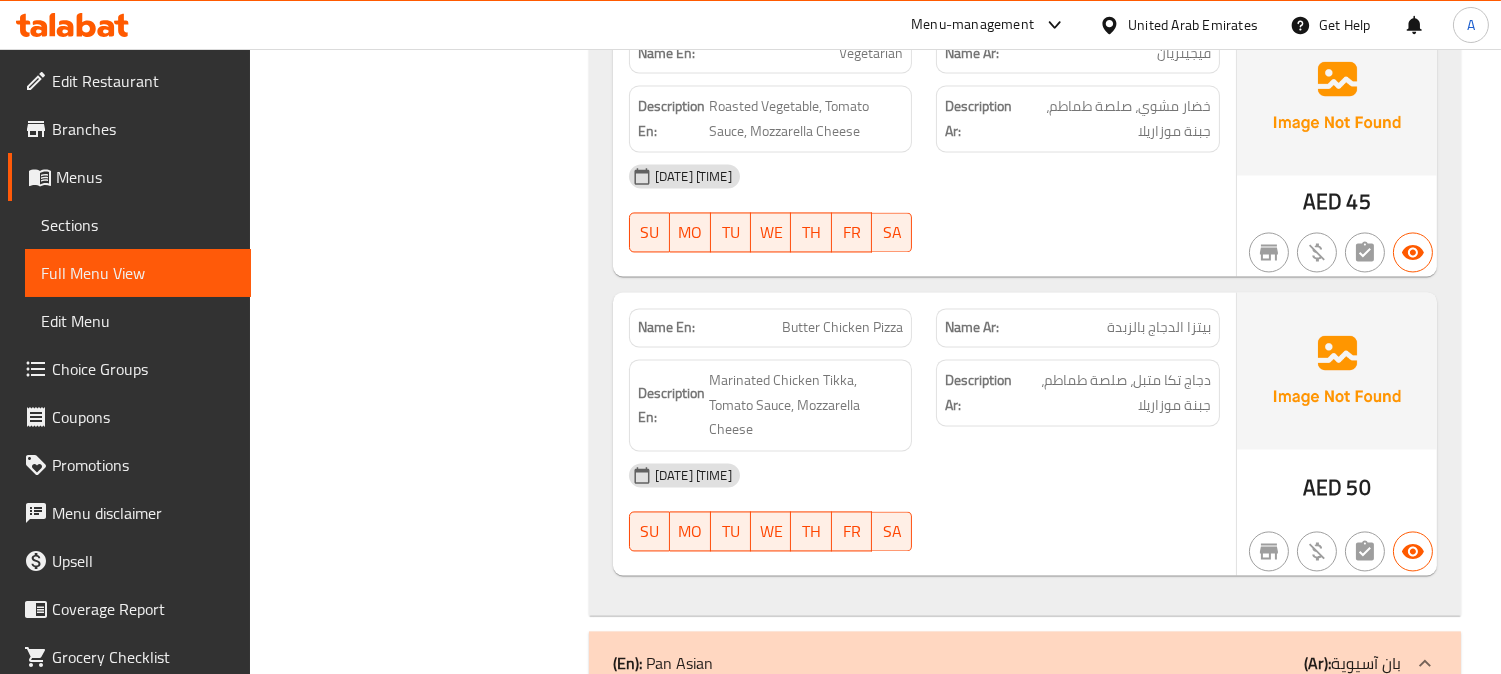 click on "Filter Branches Branches Popular filters Free items Branch specific items Has choices Upsell items Availability filters Available Not available View filters Collapse sections Collapse categories Collapse Choices" at bounding box center (427, -3115) 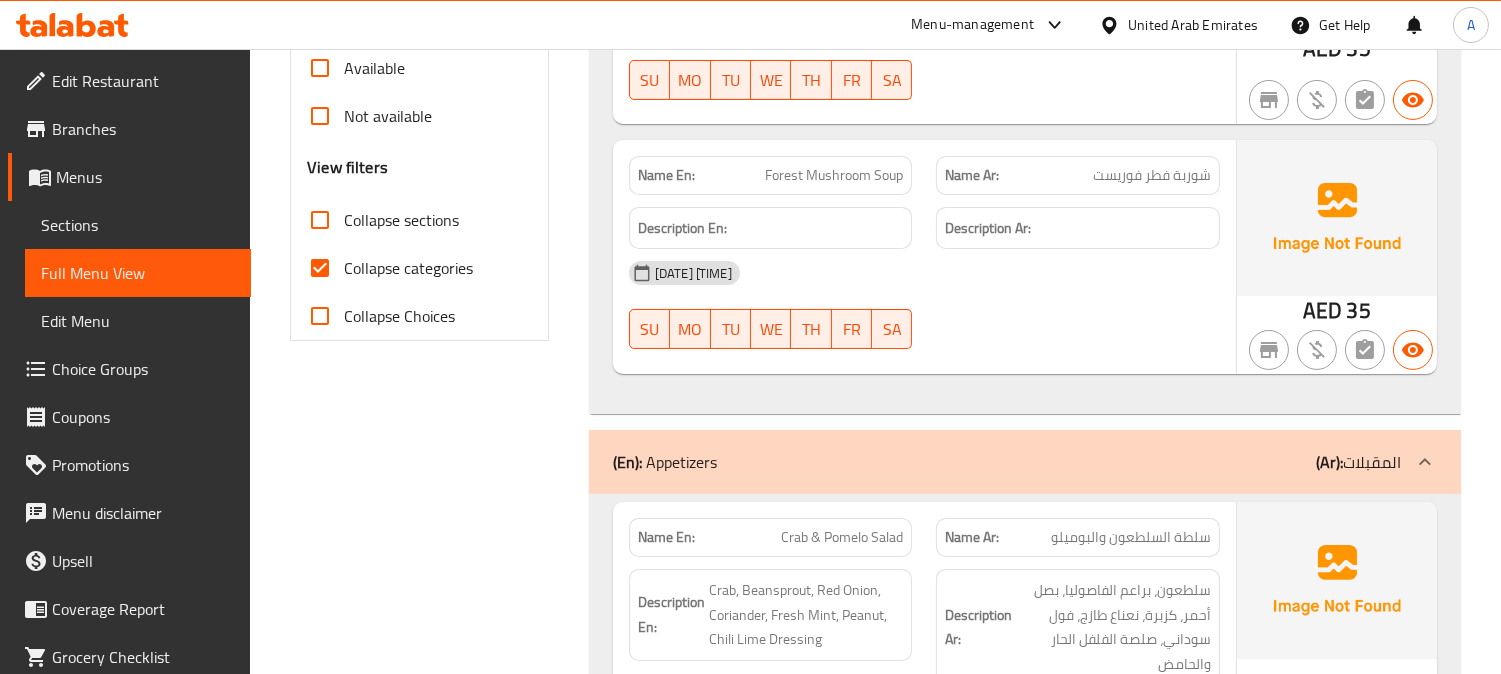 scroll, scrollTop: 0, scrollLeft: 0, axis: both 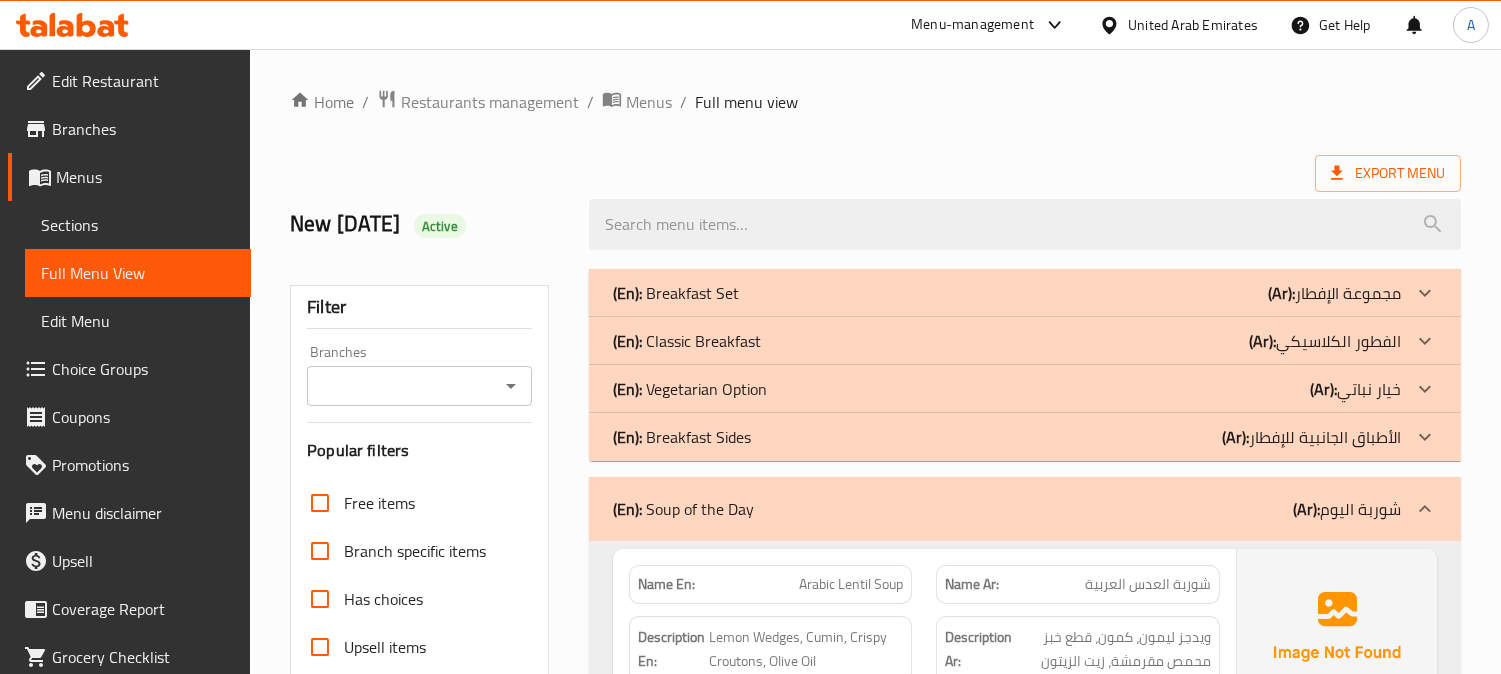 click on "Menus" at bounding box center (145, 177) 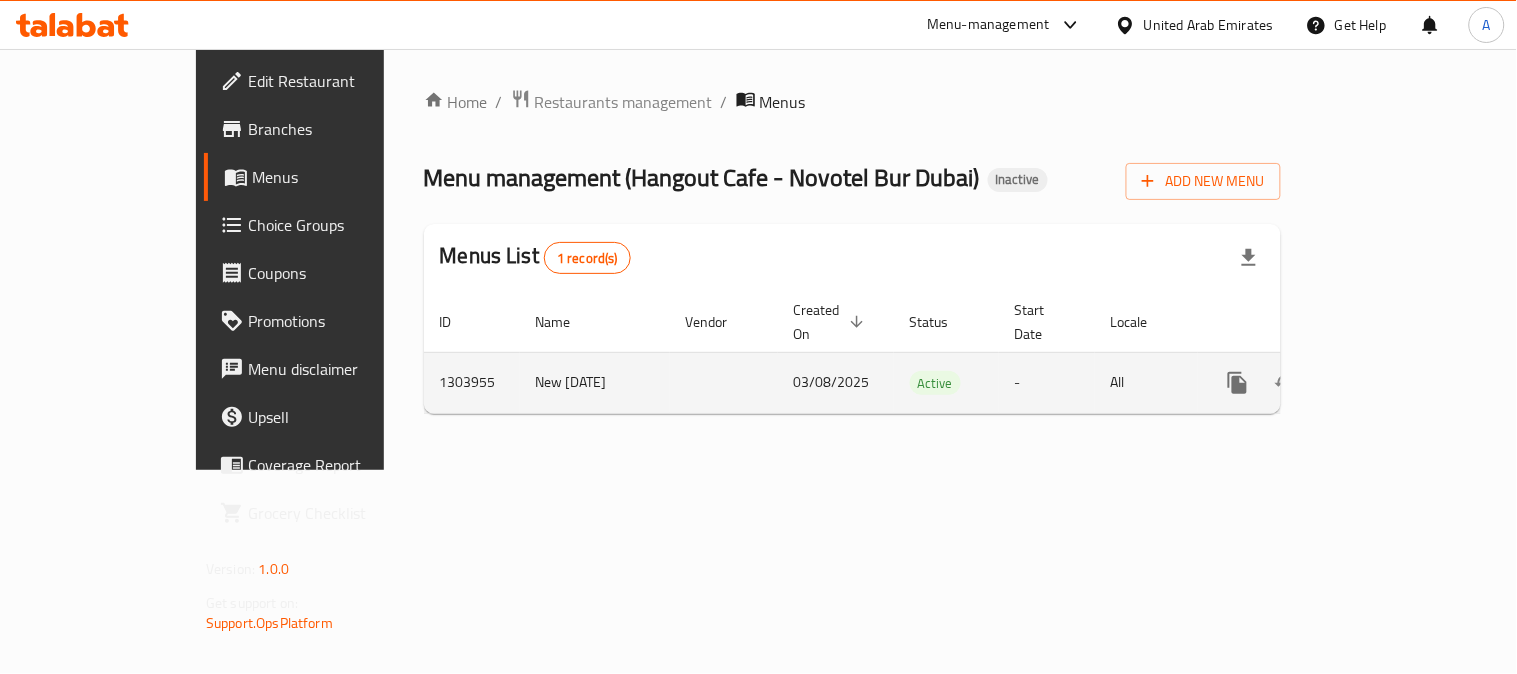 click 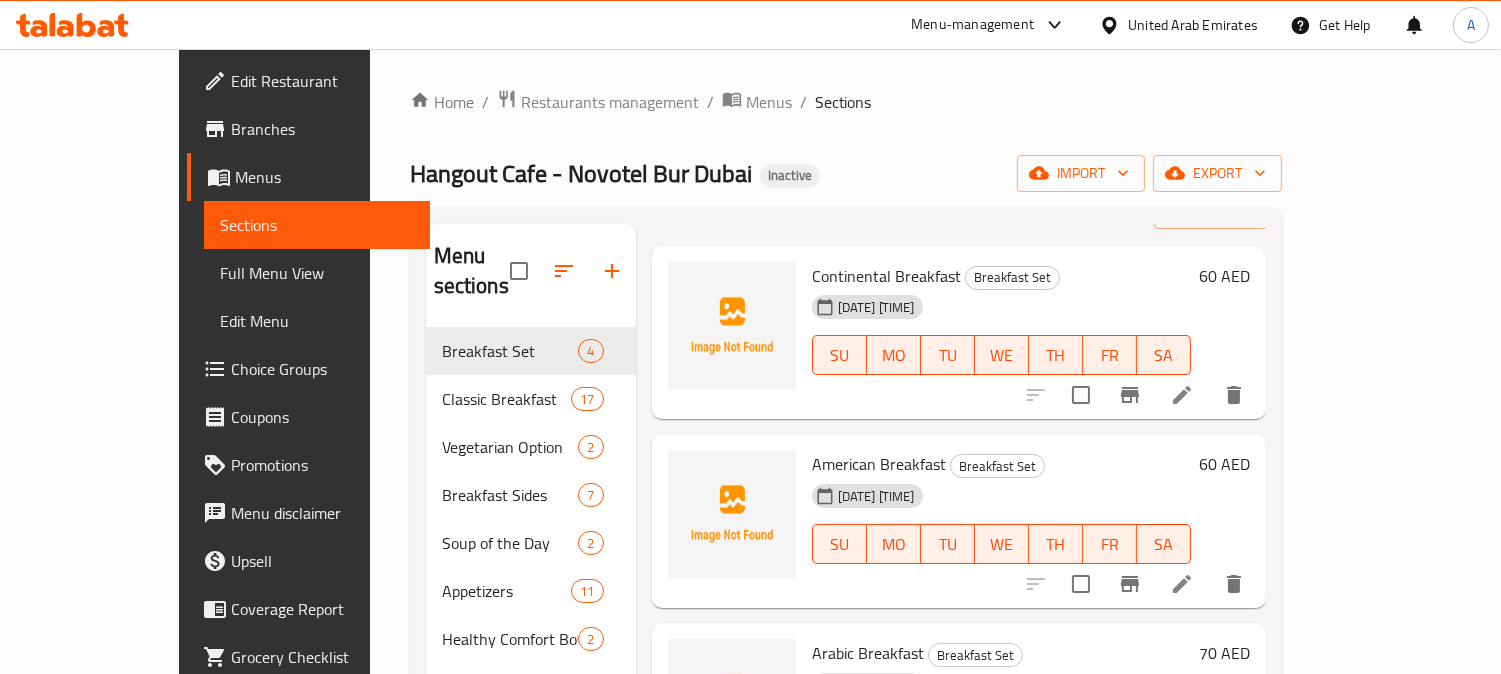 scroll, scrollTop: 111, scrollLeft: 0, axis: vertical 